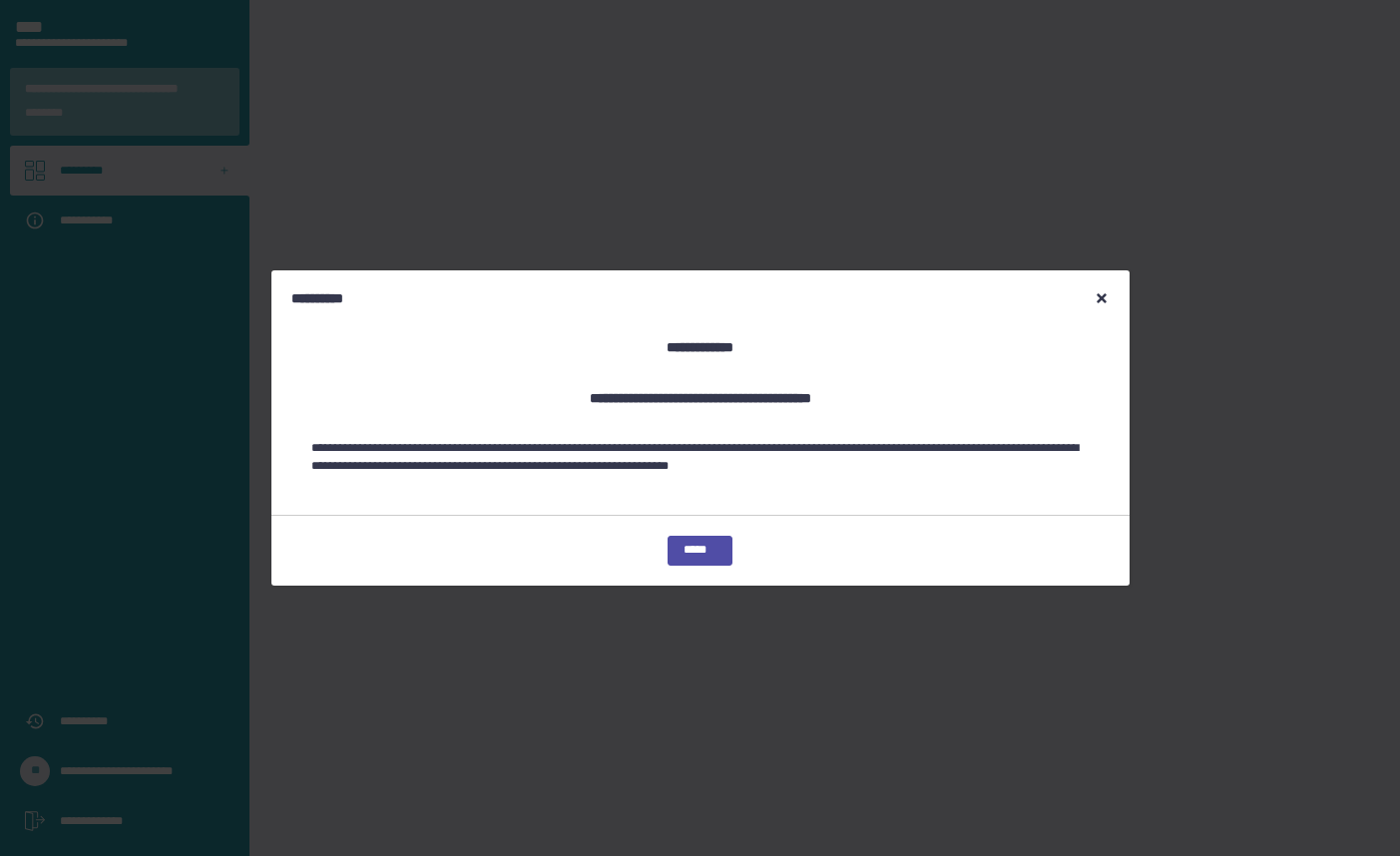 scroll, scrollTop: 0, scrollLeft: 0, axis: both 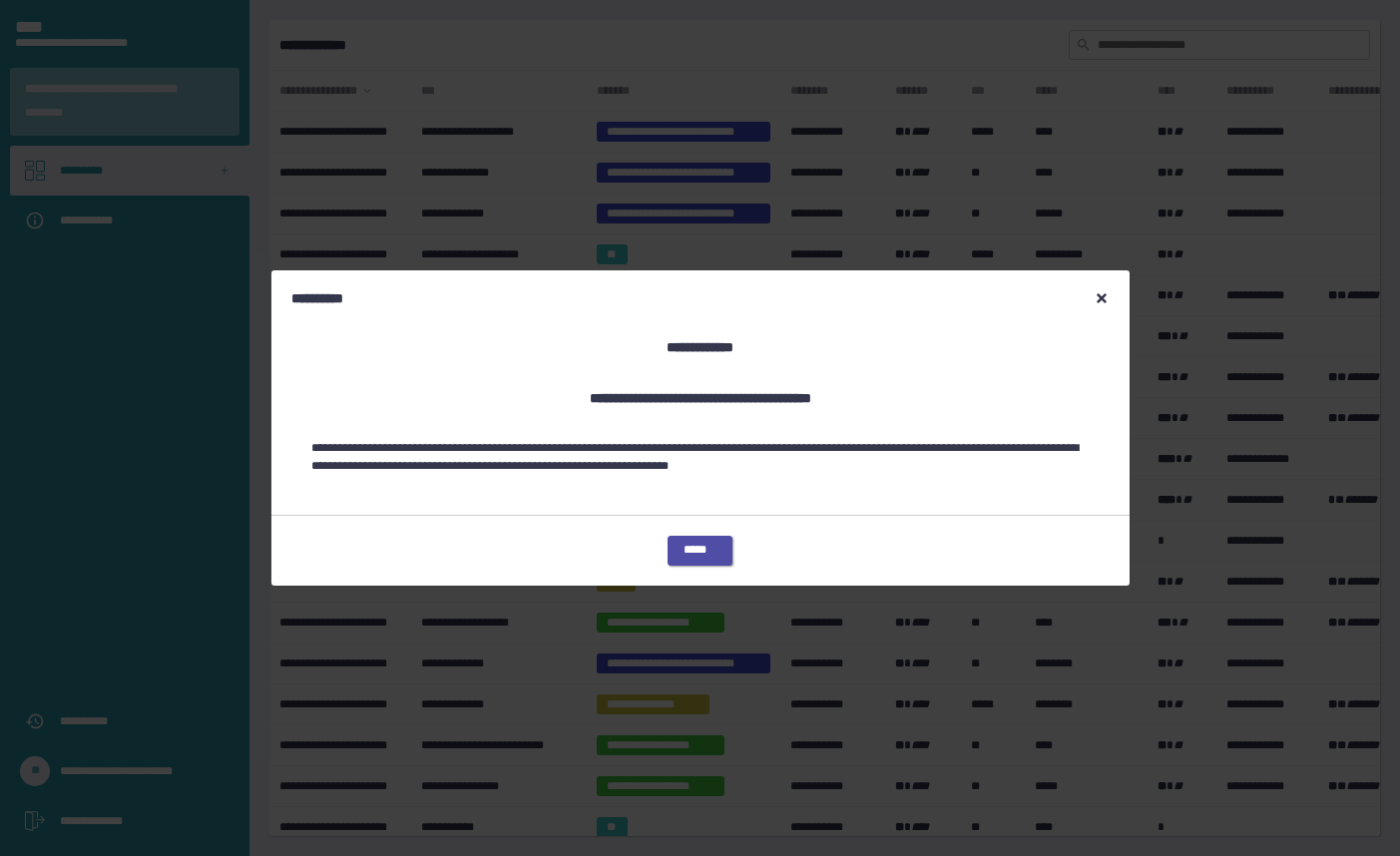 click on "[EMAIL]" at bounding box center (700, 551) 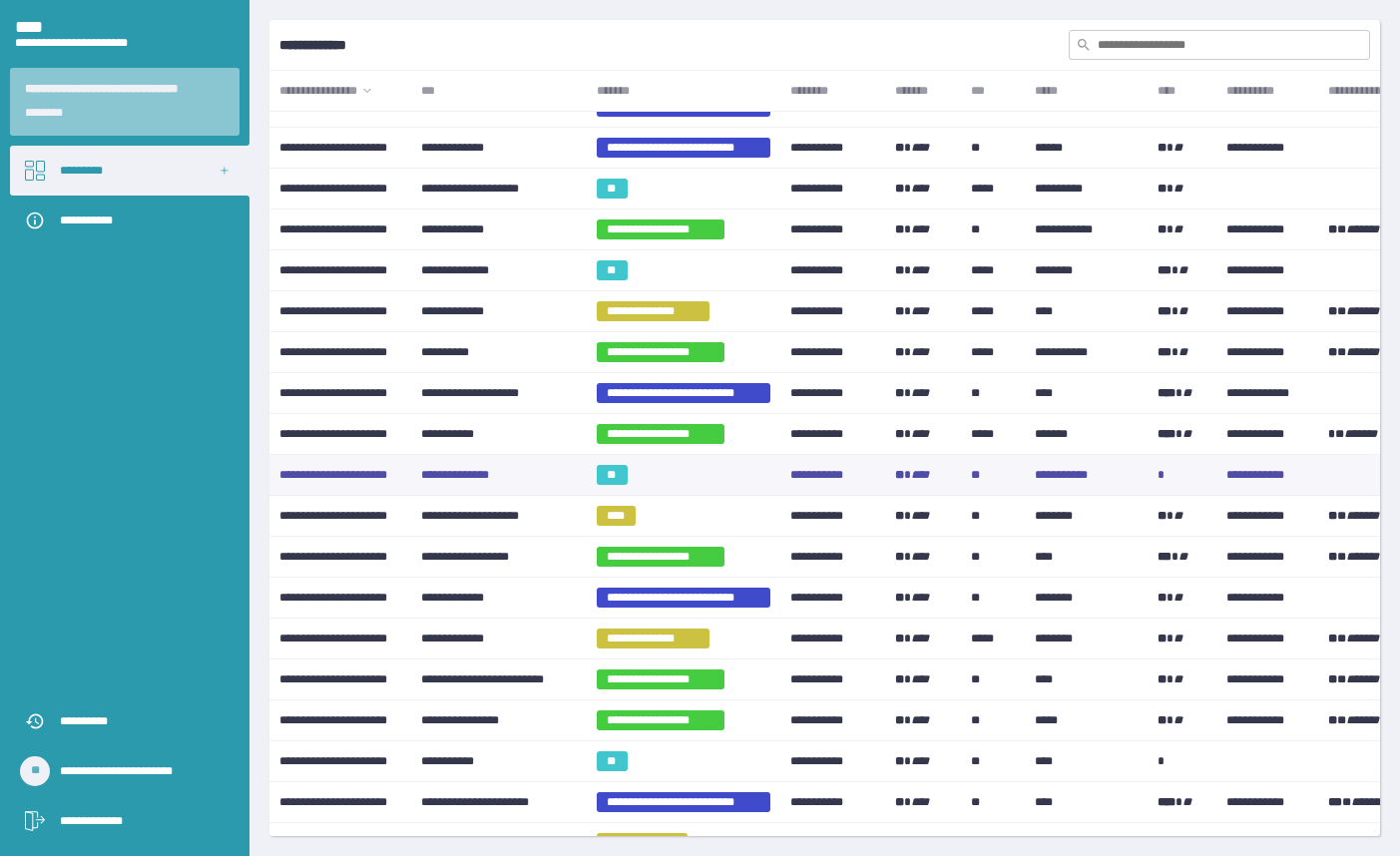 scroll, scrollTop: 0, scrollLeft: 0, axis: both 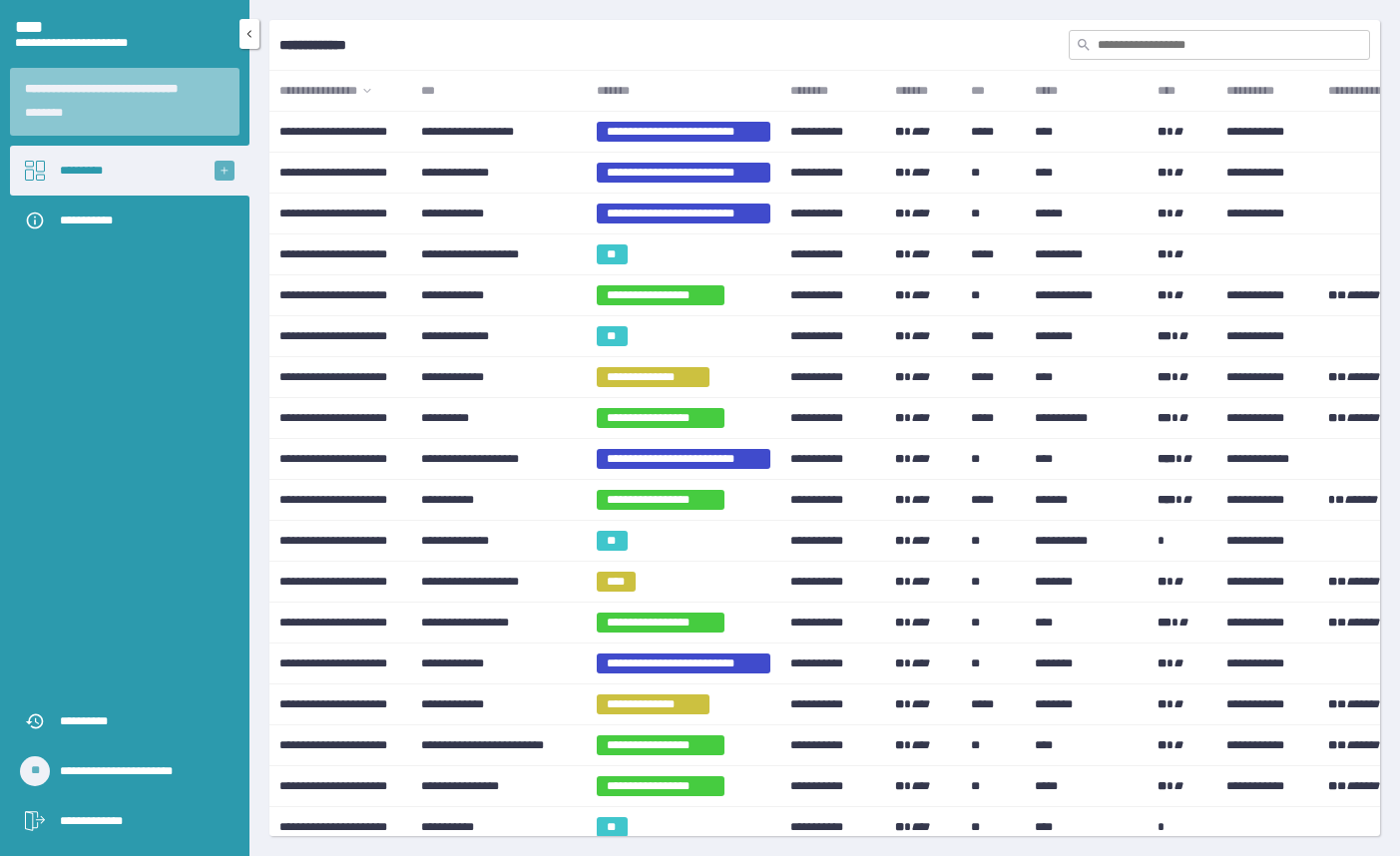 click at bounding box center [224, 170] 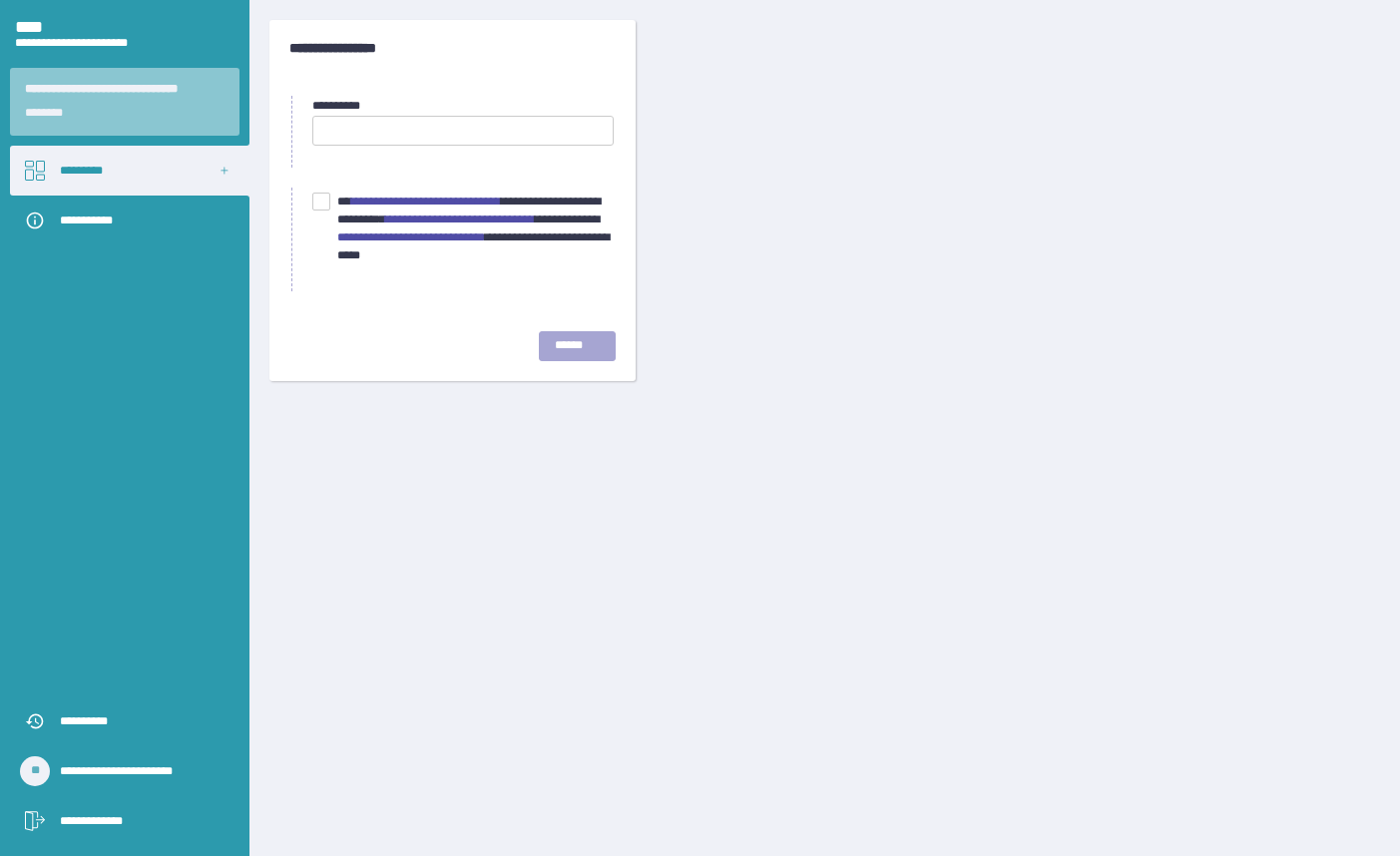 click at bounding box center [463, 131] 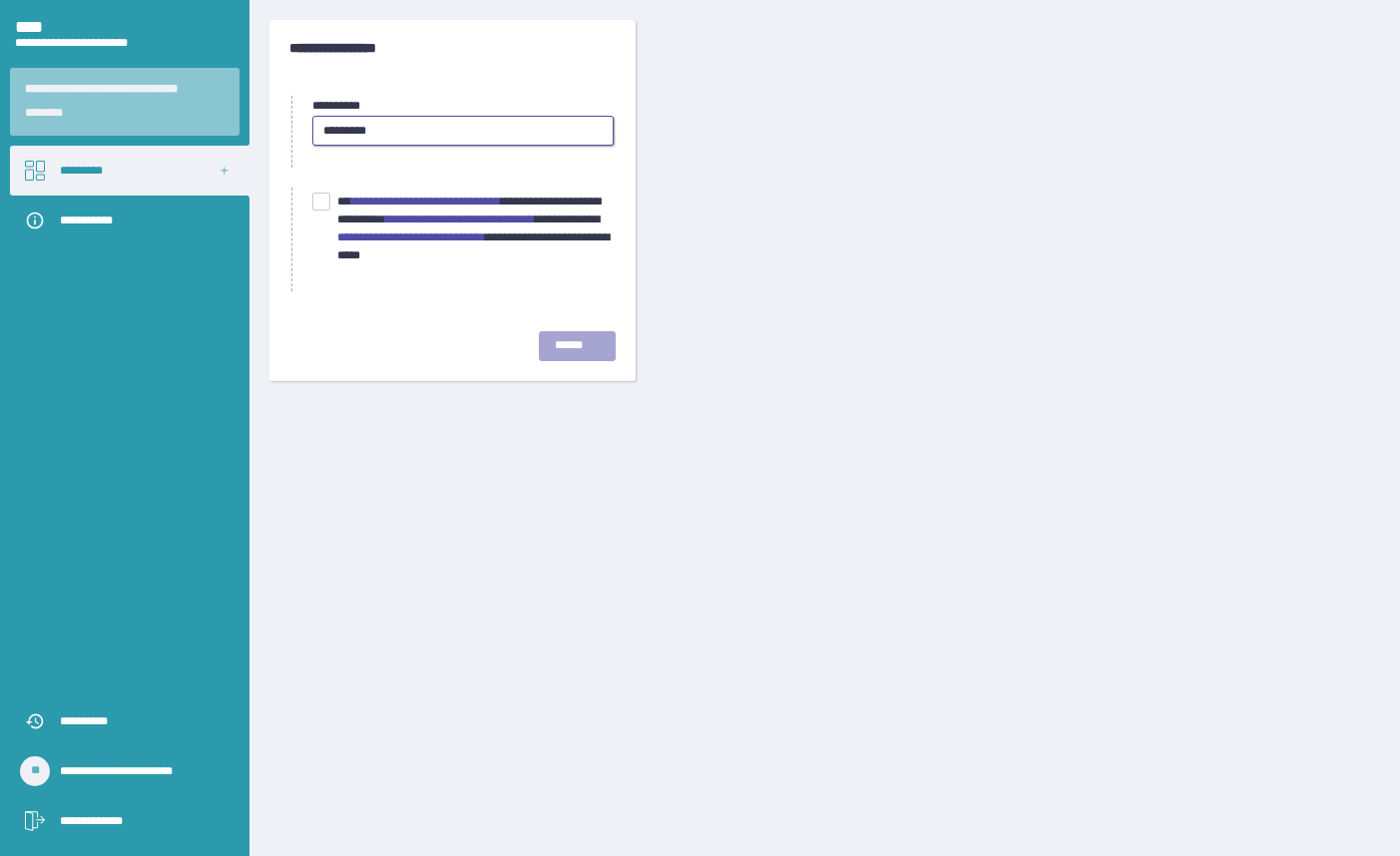 type on "[DATE]" 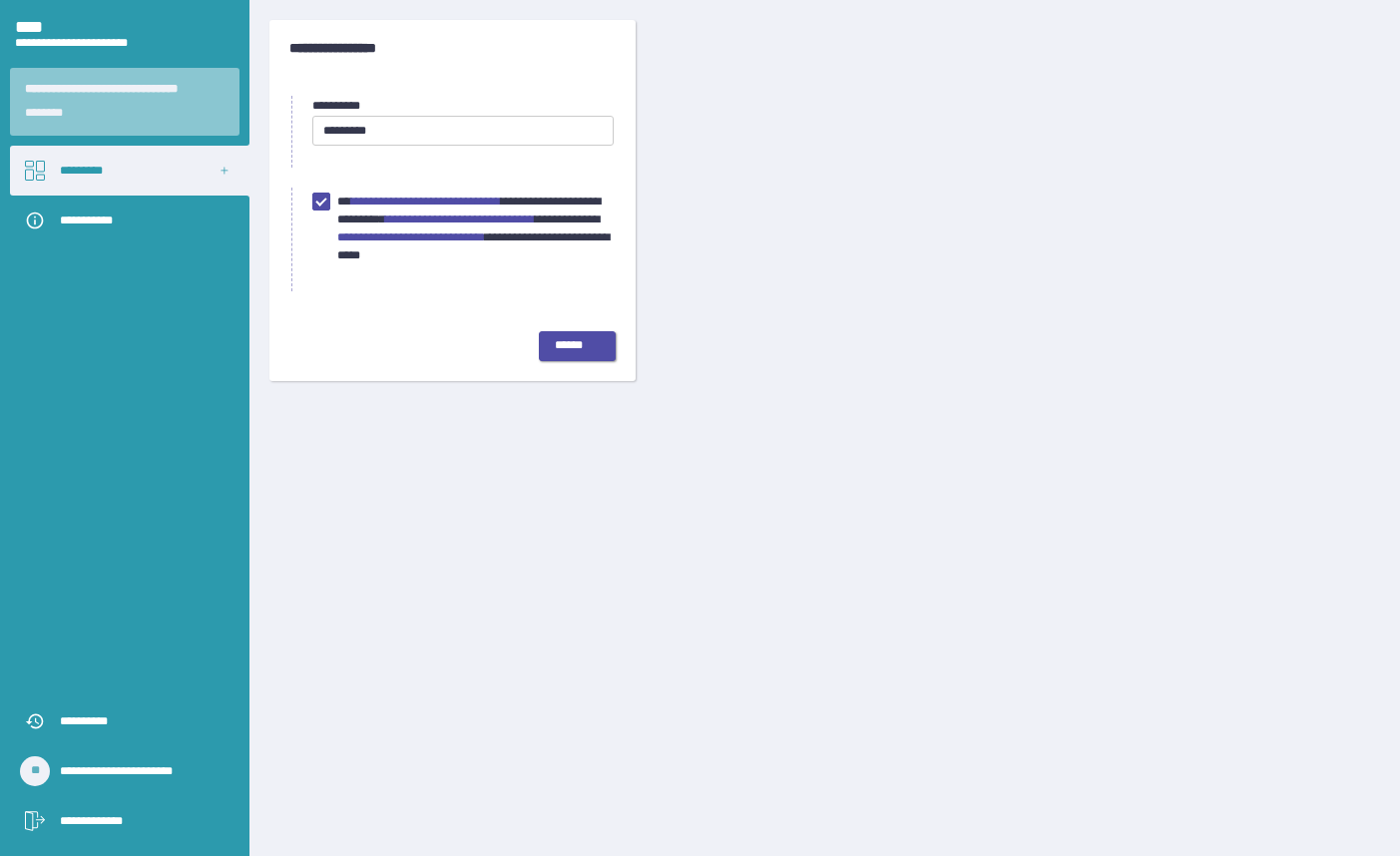 click on "[SSN]" at bounding box center (577, 346) 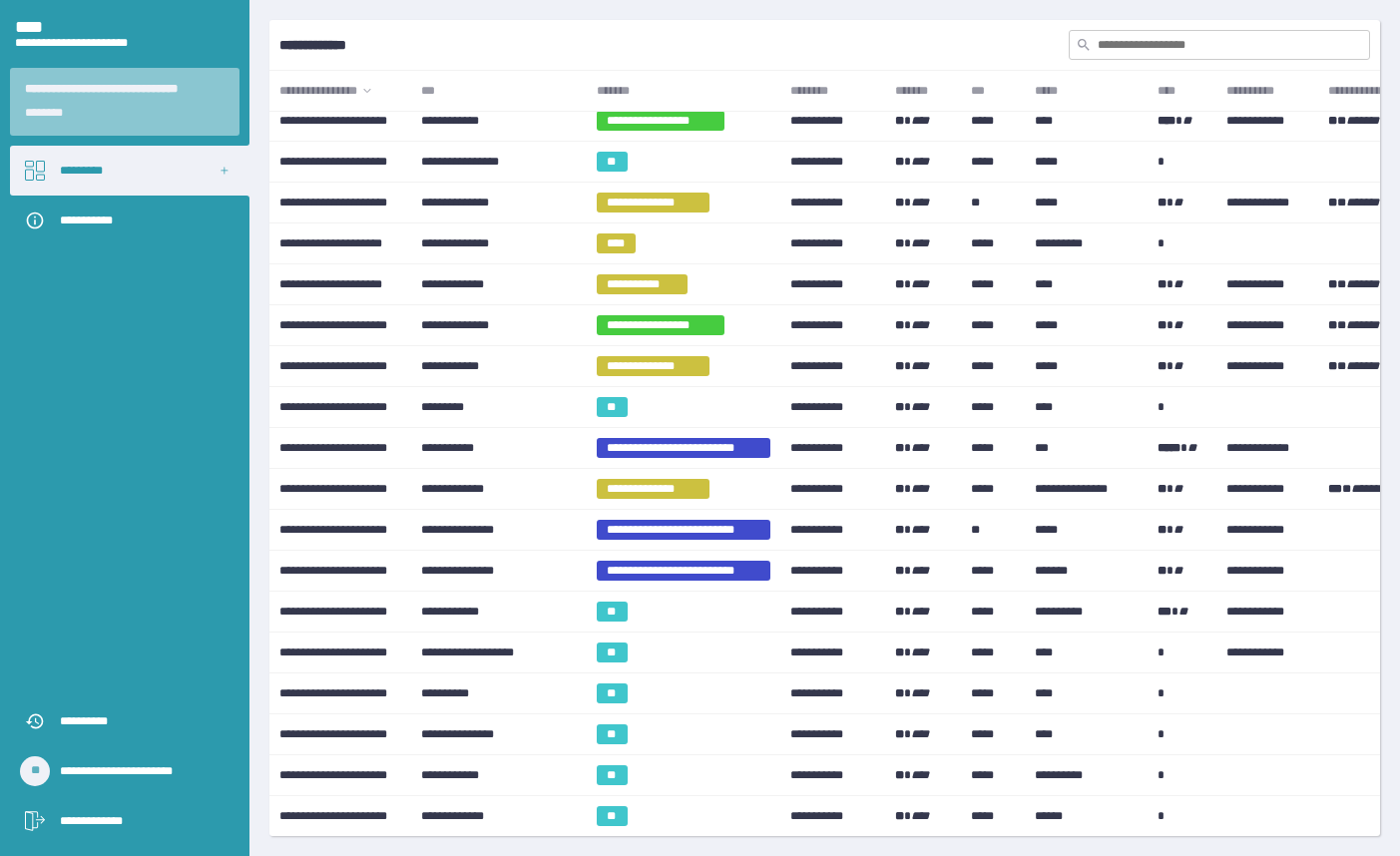scroll, scrollTop: 0, scrollLeft: 0, axis: both 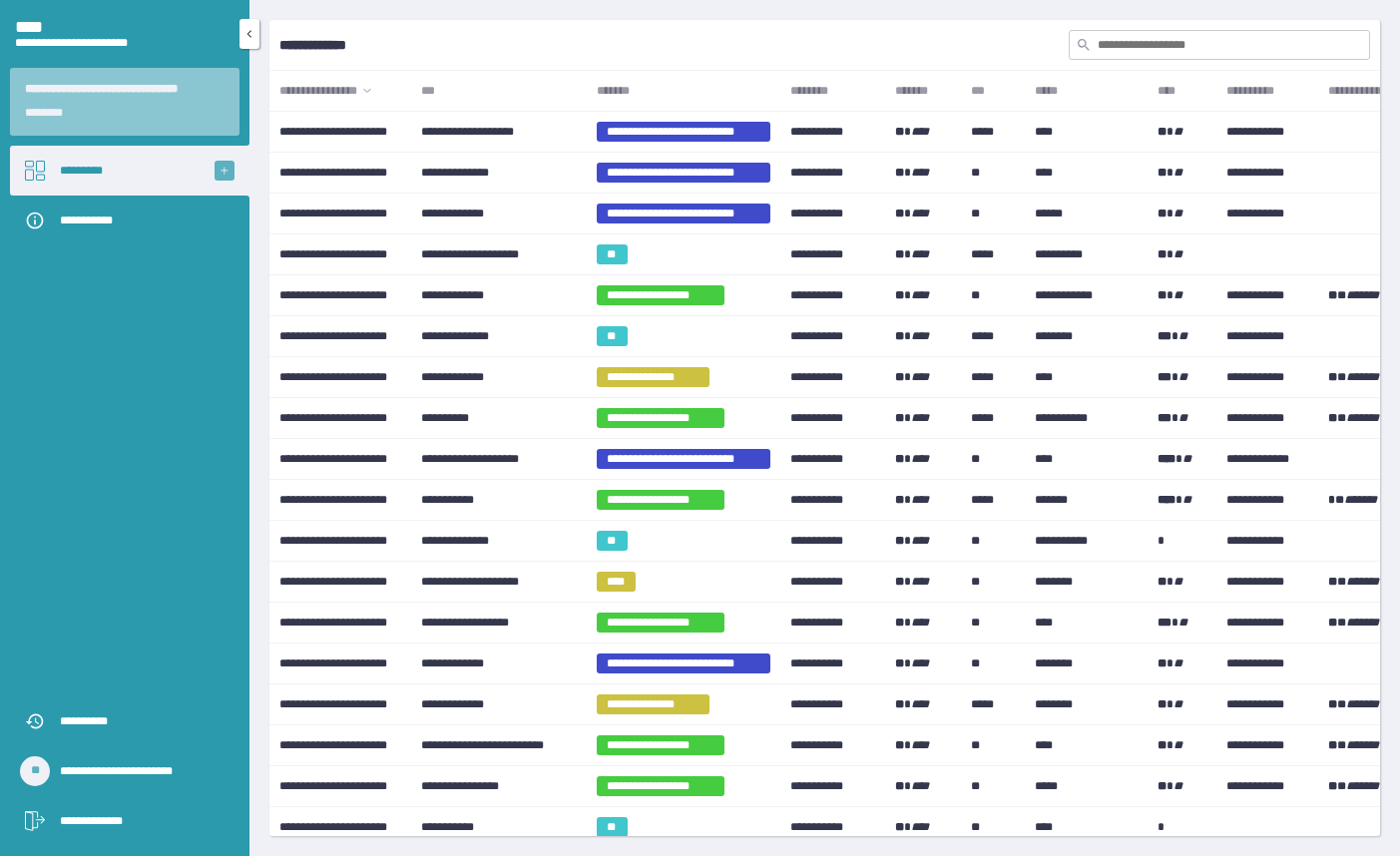 click at bounding box center (225, 171) 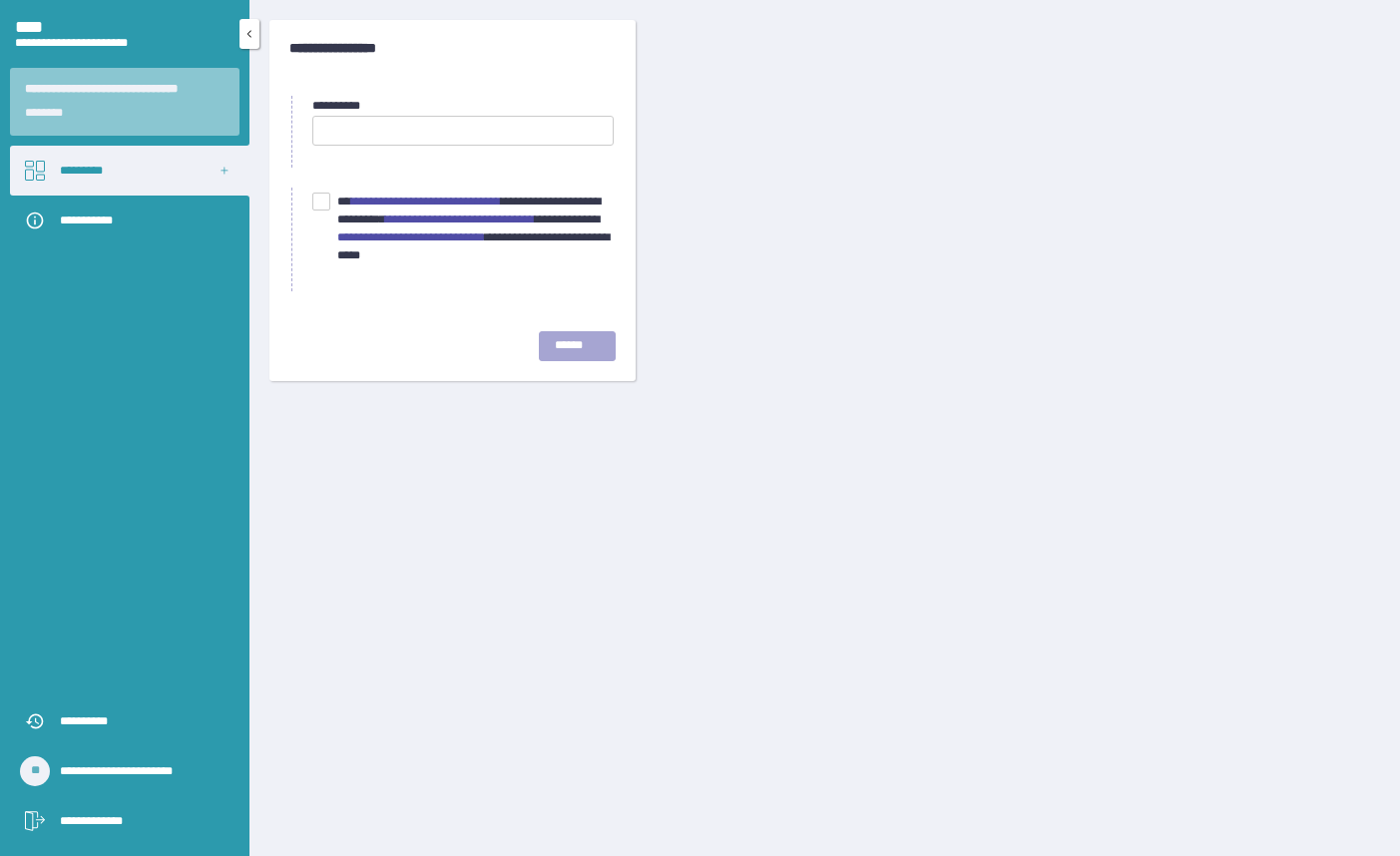 click on "[DRIVER'S LICENSE NUMBER]" at bounding box center [140, 721] 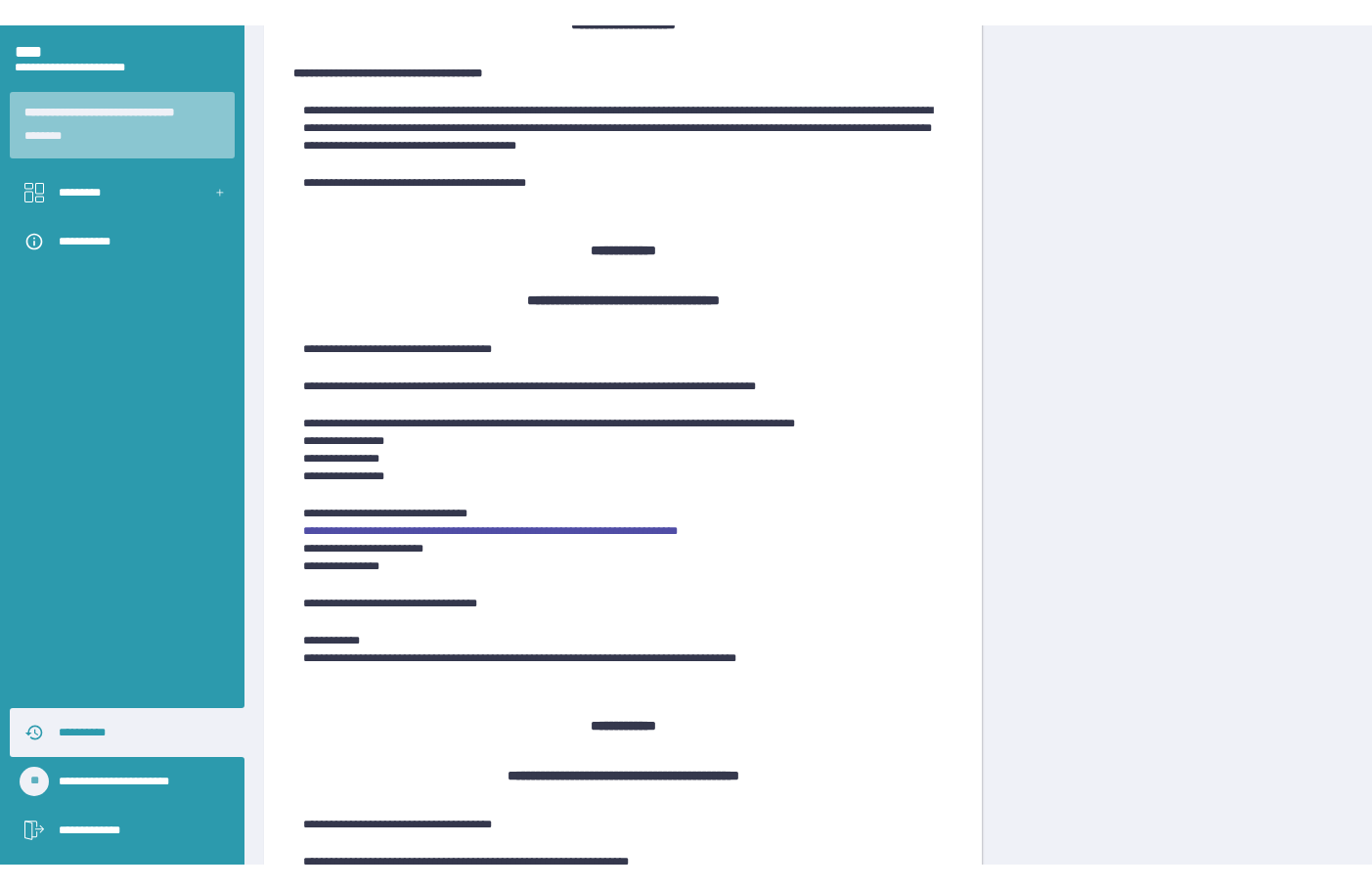 scroll, scrollTop: 391, scrollLeft: 0, axis: vertical 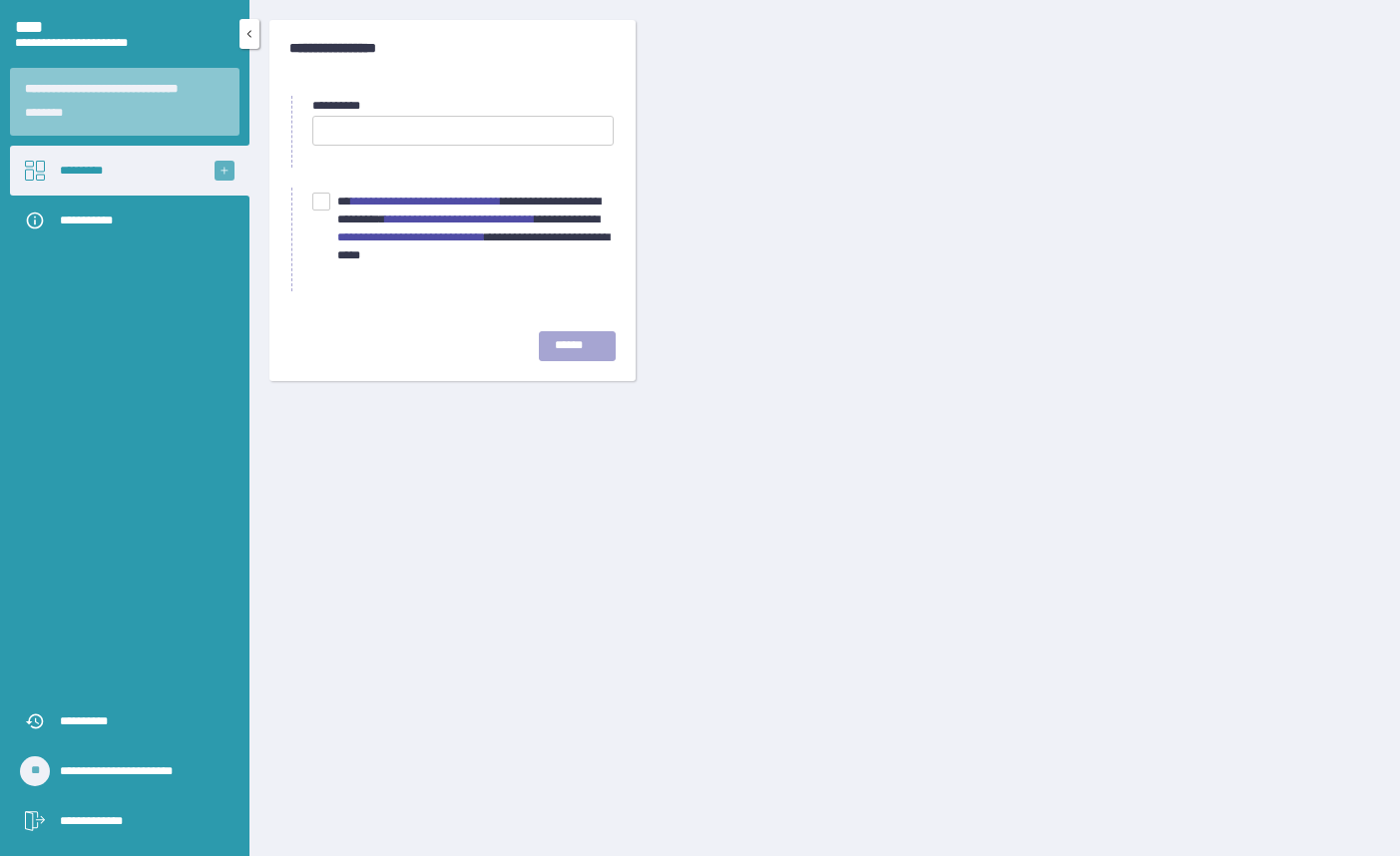 click at bounding box center (225, 171) 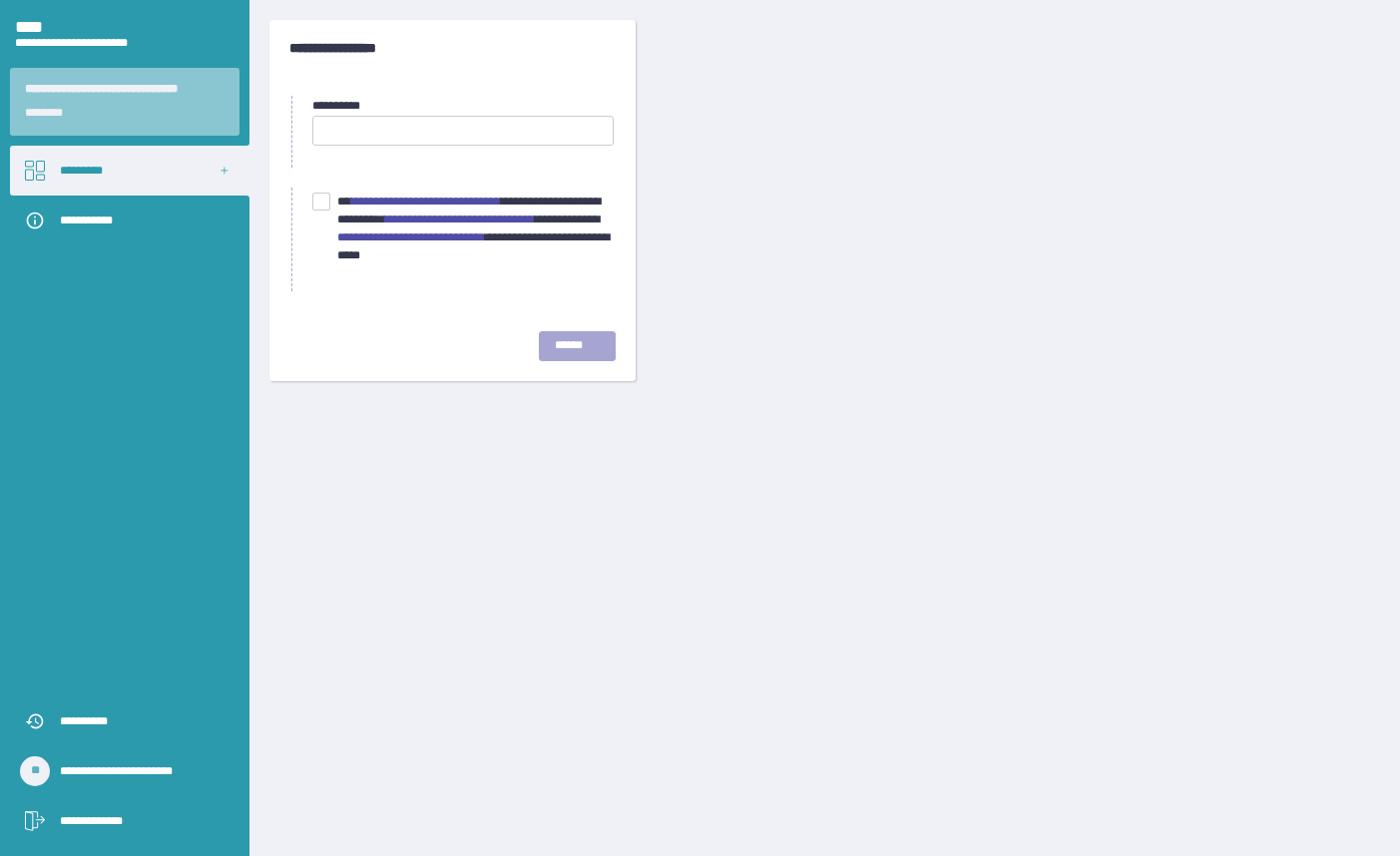 click on "[CREDIT CARD NUMBER]" at bounding box center (460, 219) 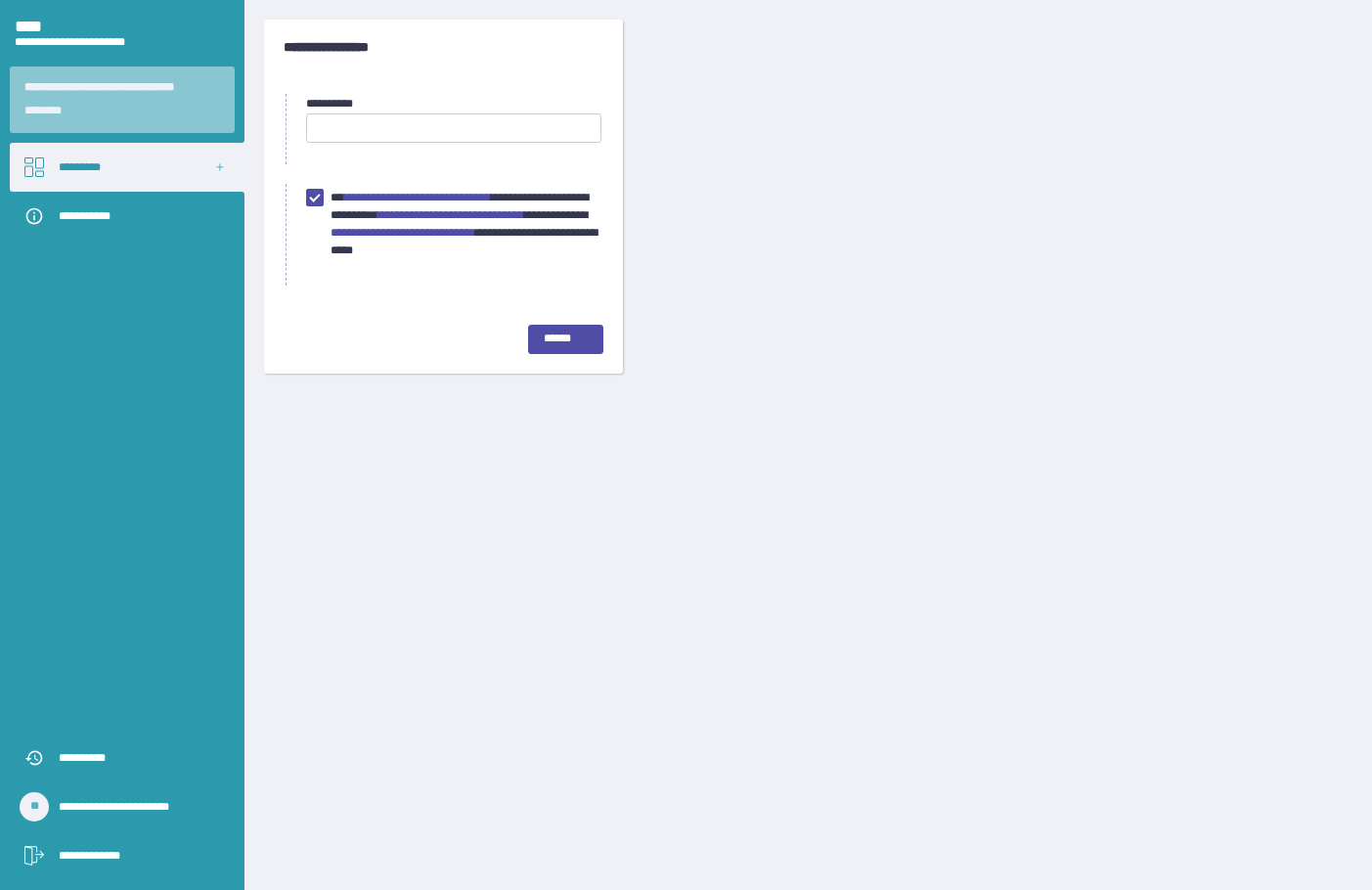 click on "[CREDIT CARD NUMBER]" at bounding box center (403, 233) 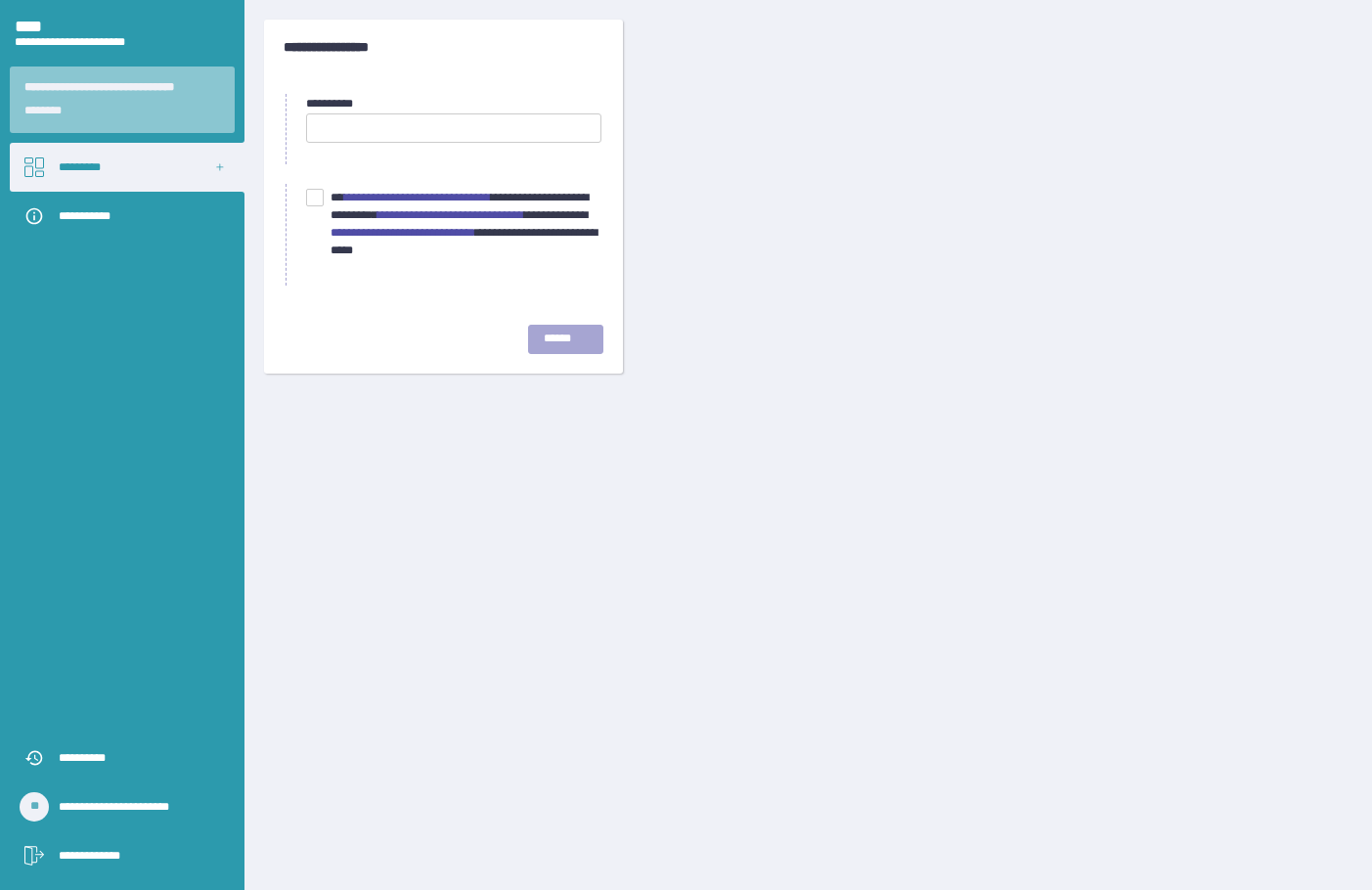 click at bounding box center [454, 128] 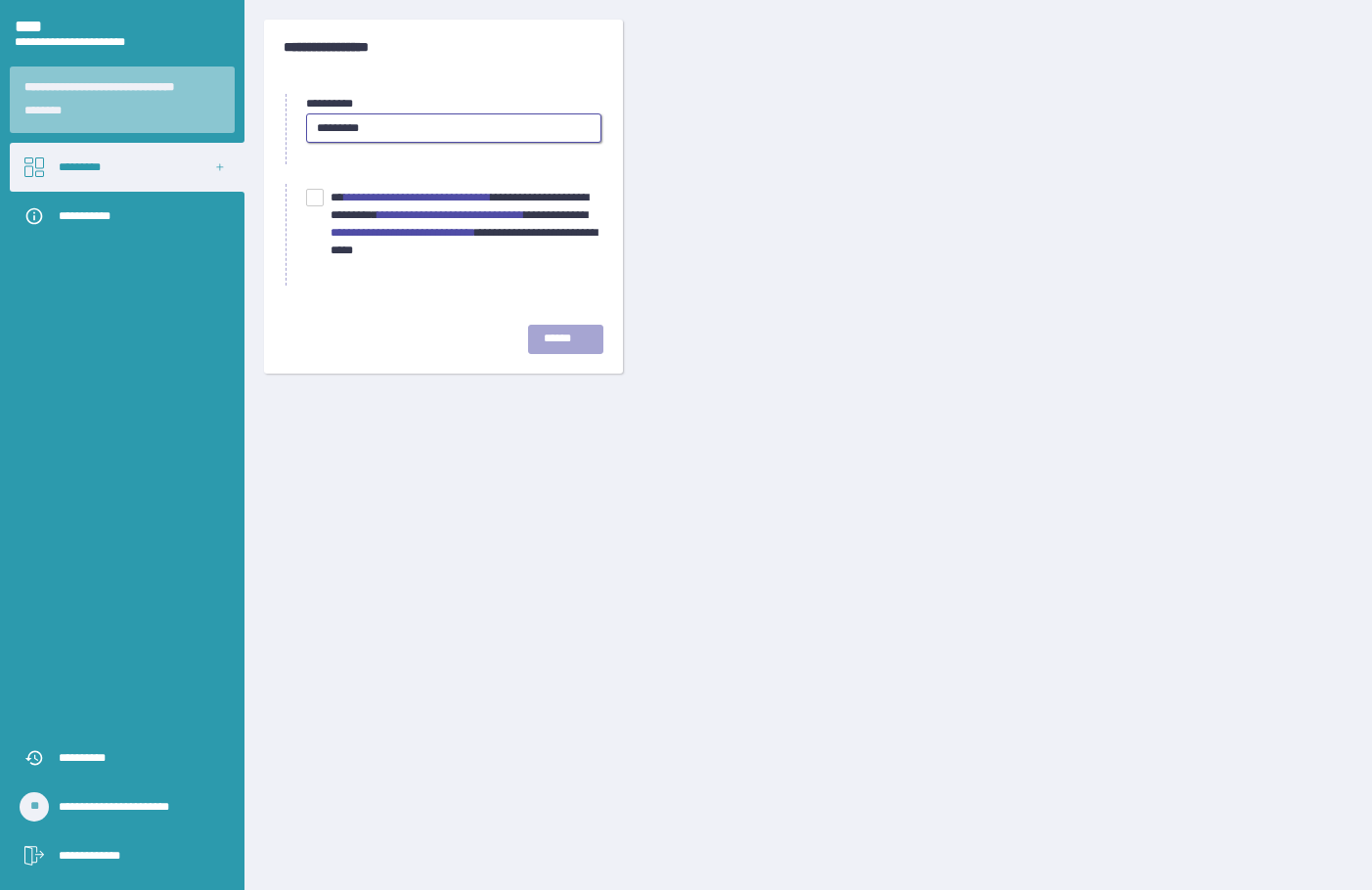 type on "[DATE]" 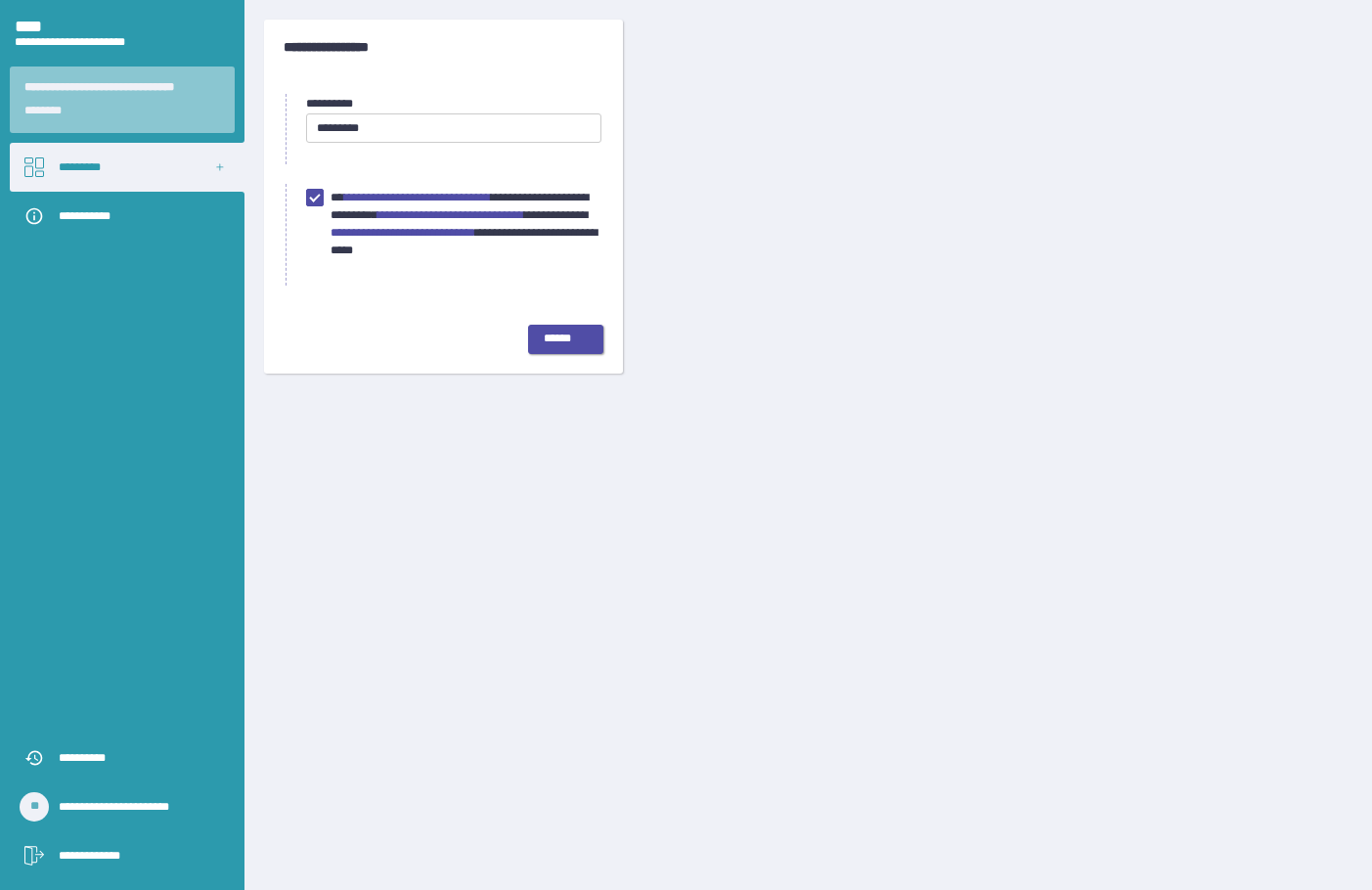 click on "[SSN]" at bounding box center (565, 339) 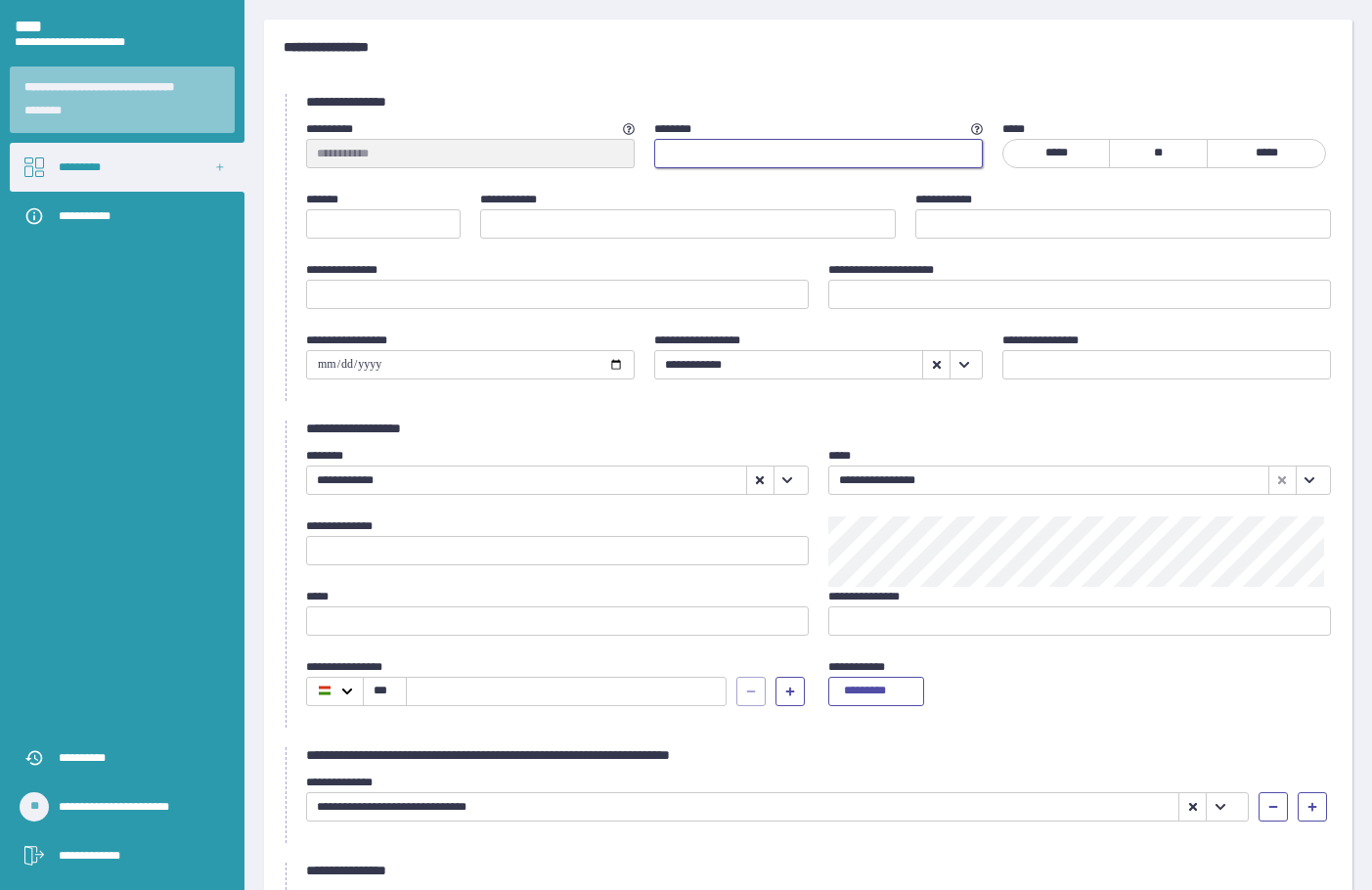 click at bounding box center (819, 154) 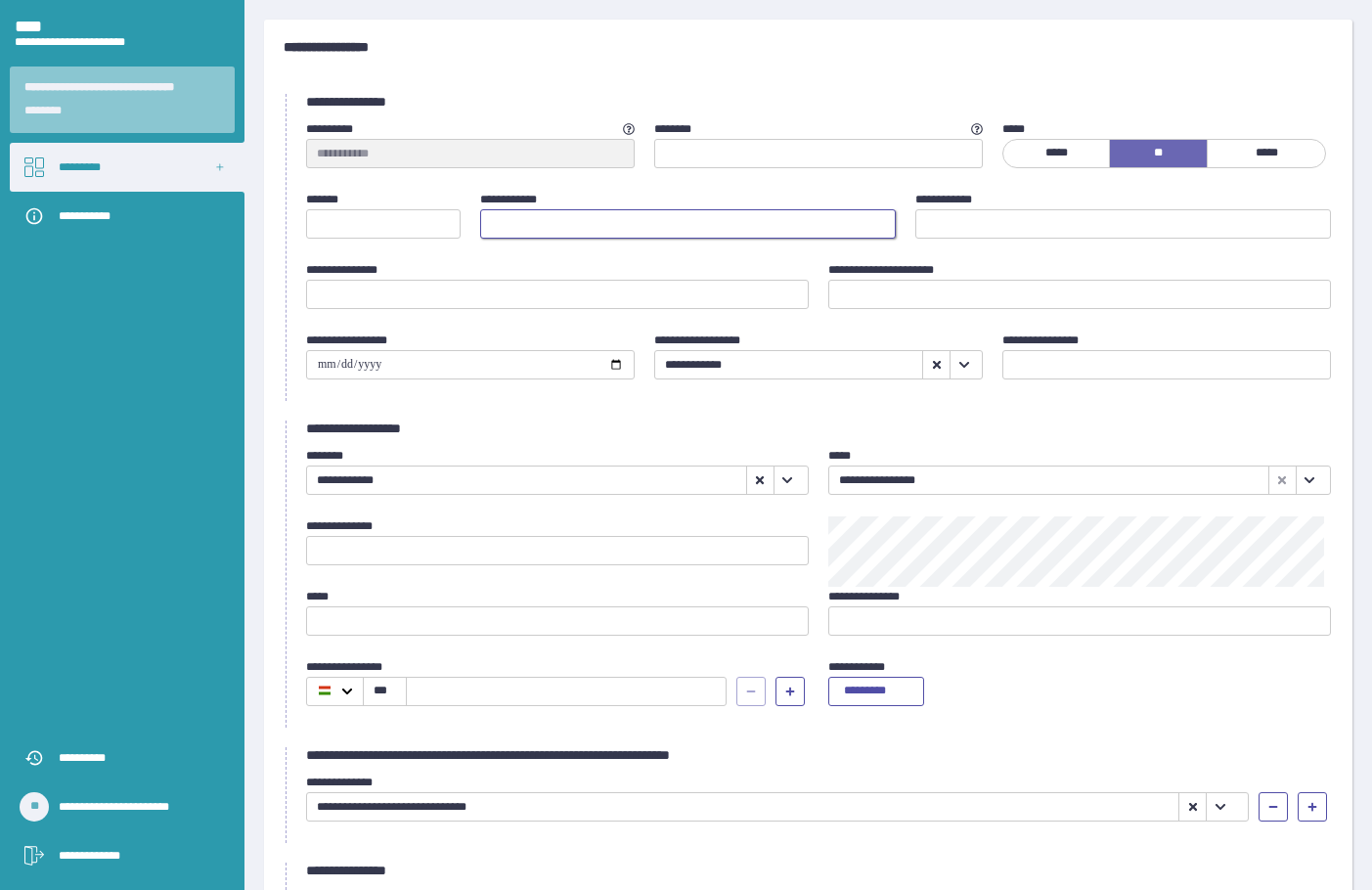 click at bounding box center (687, 224) 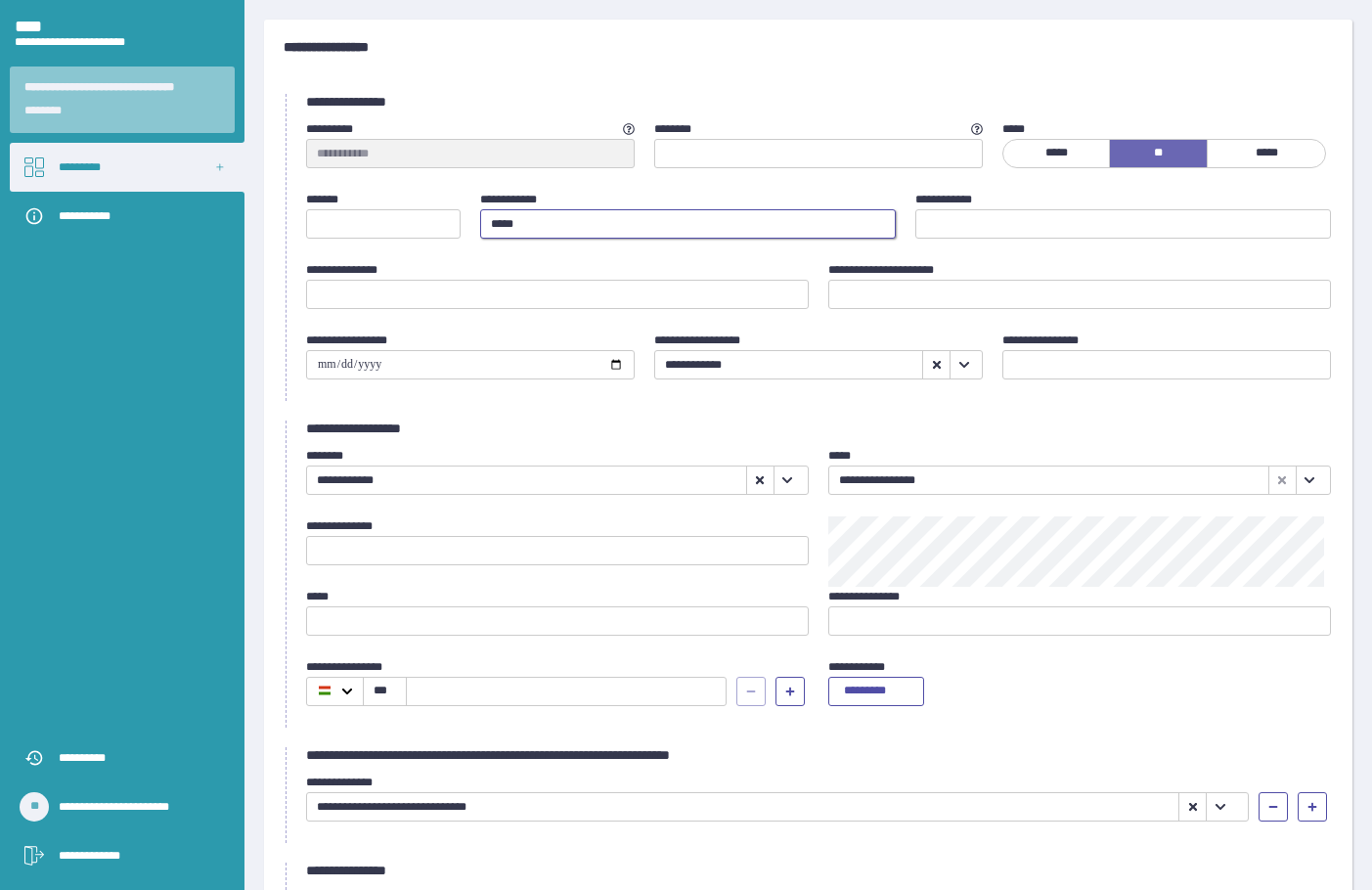 type on "[EMAIL]" 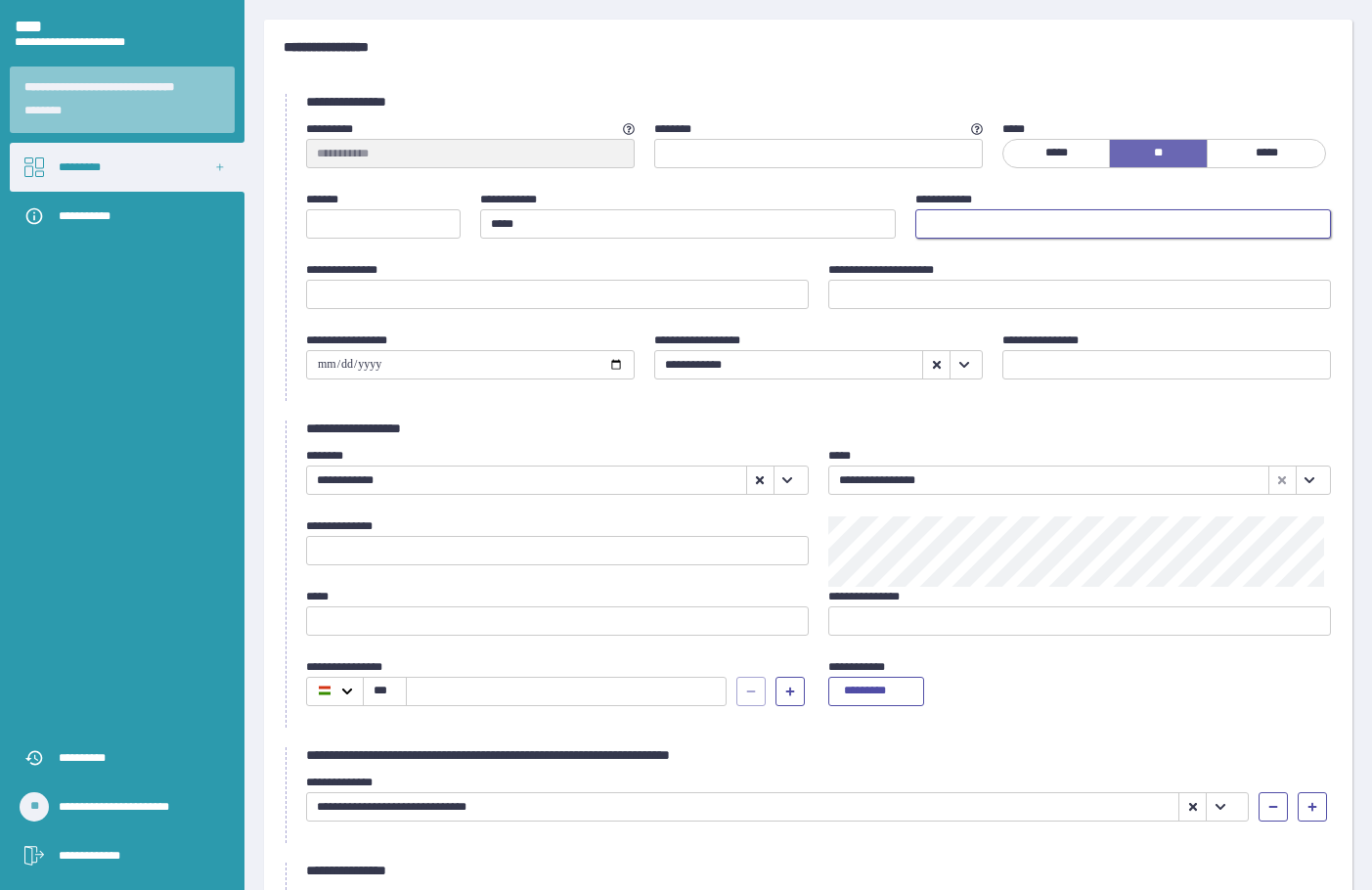 click at bounding box center [1123, 224] 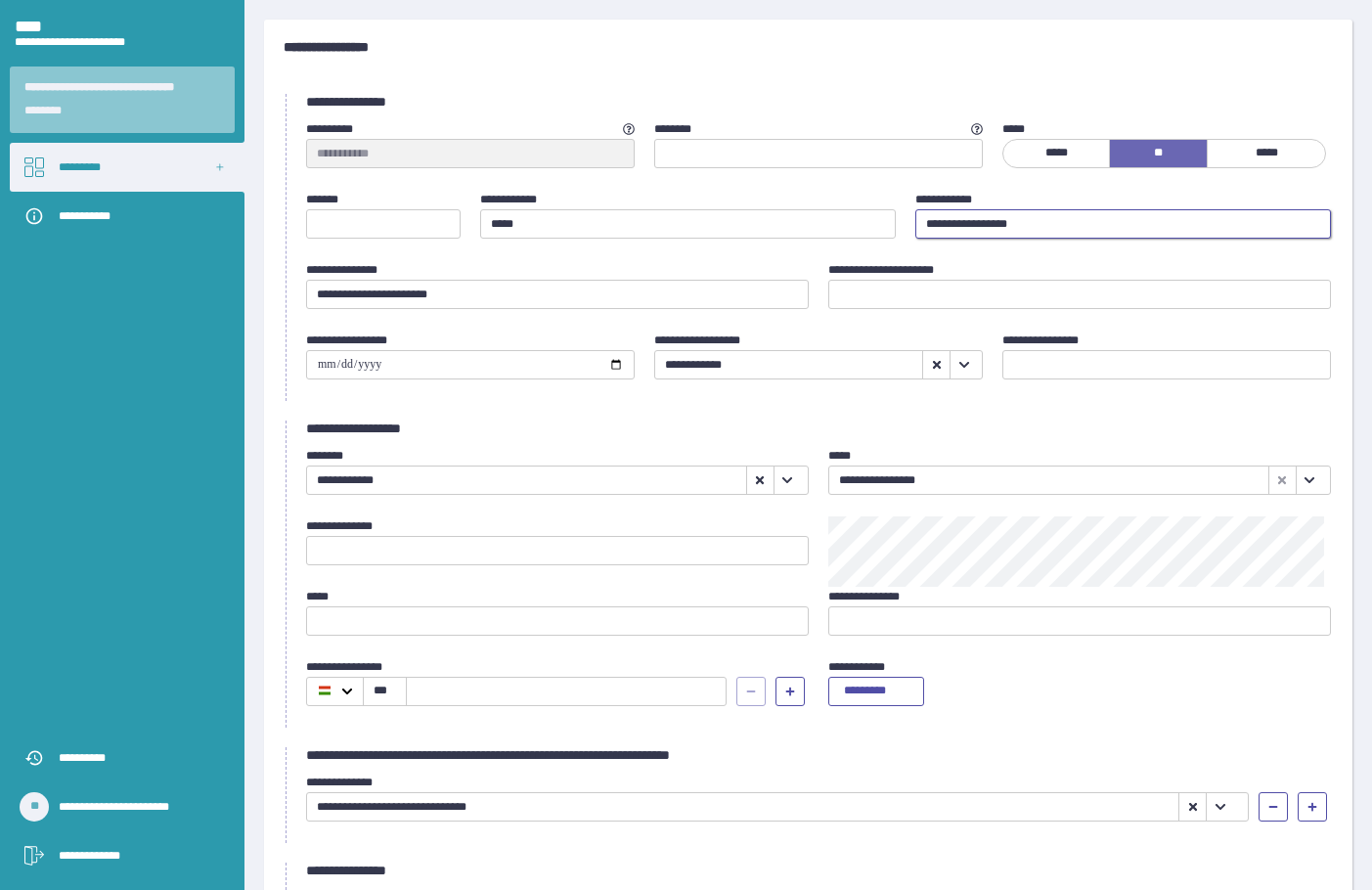 type on "[PASSPORT NUMBER]" 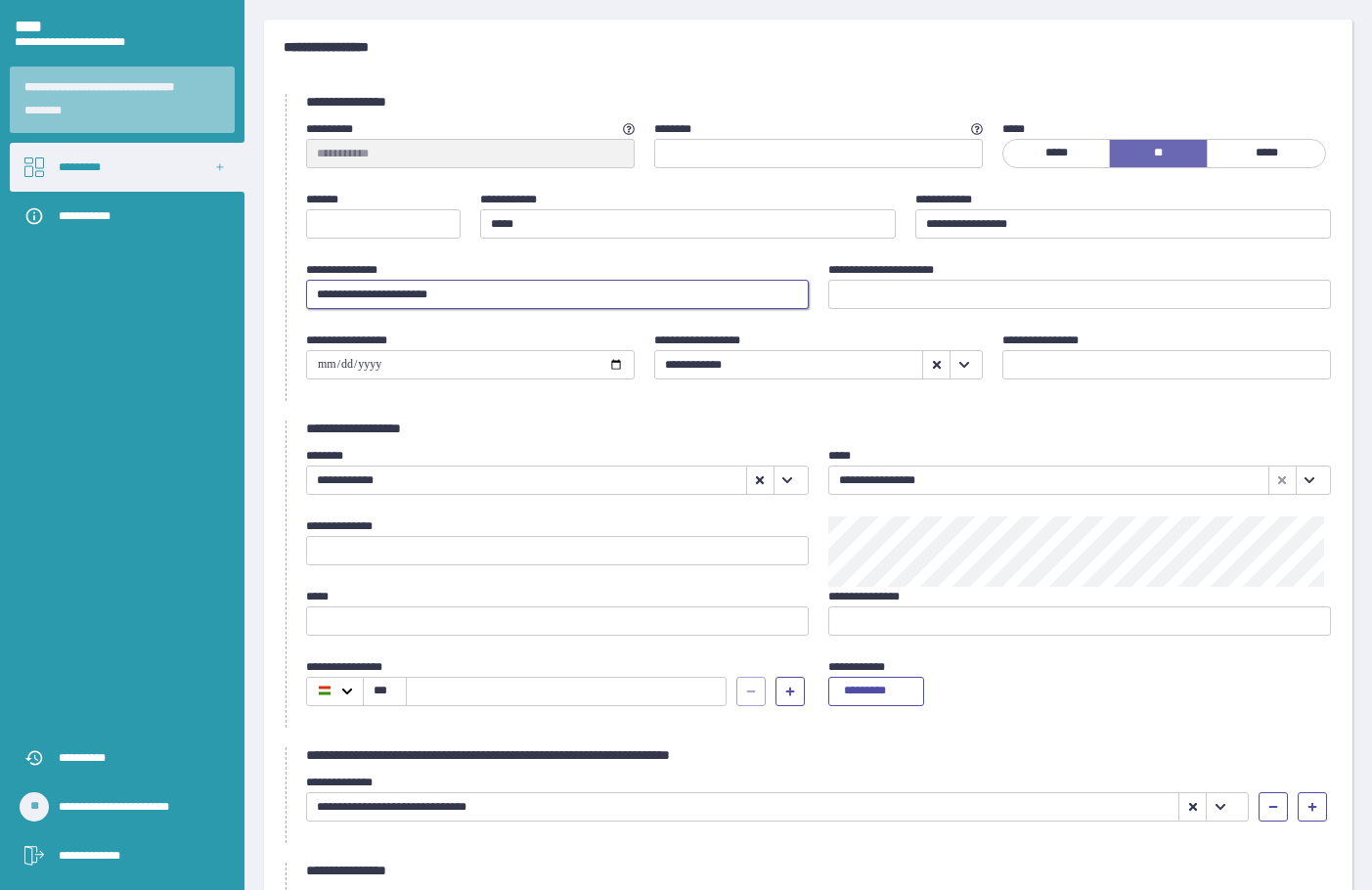 drag, startPoint x: 318, startPoint y: 296, endPoint x: 459, endPoint y: 301, distance: 141.08862 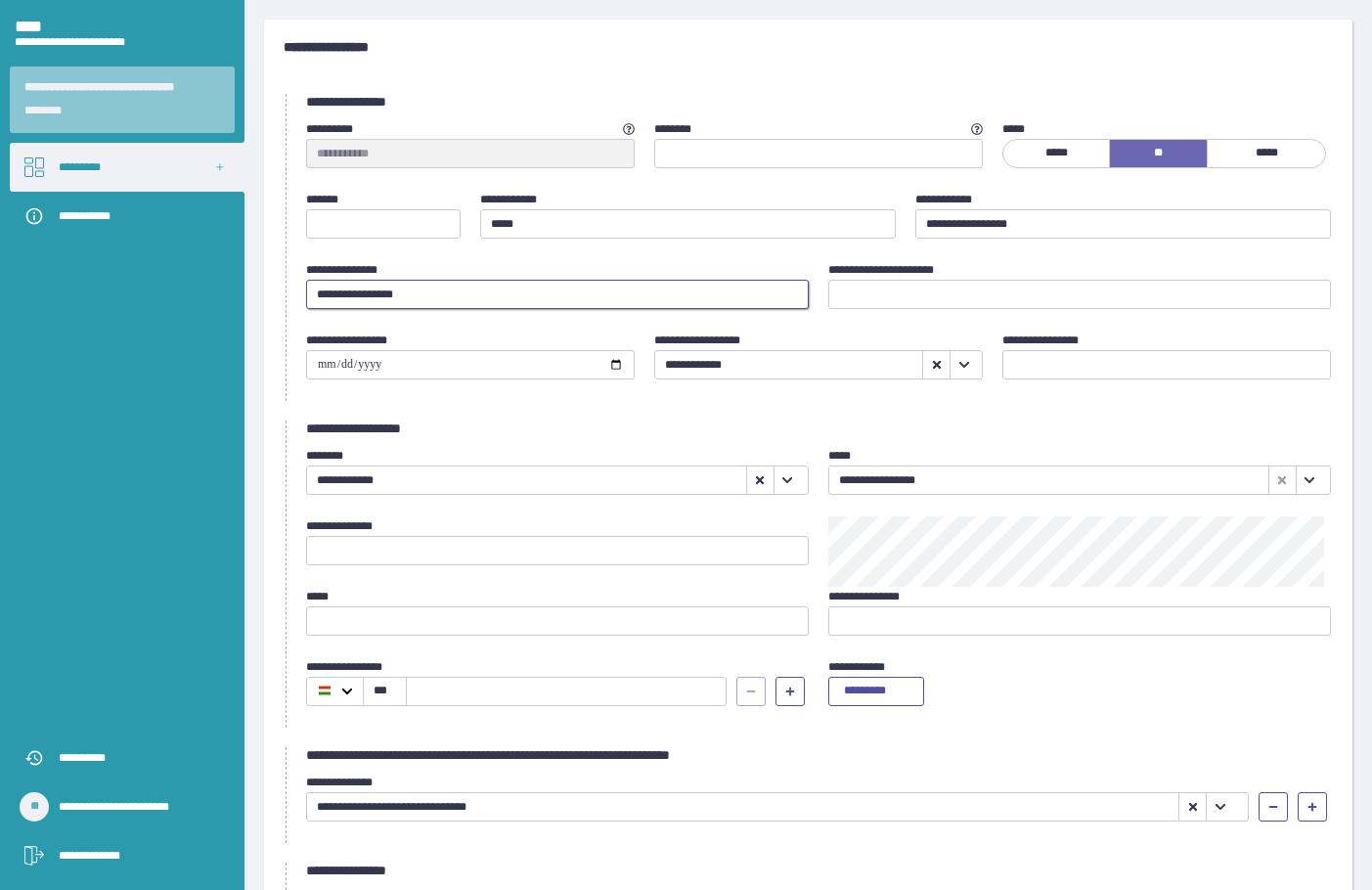 type on "[ADDRESS]" 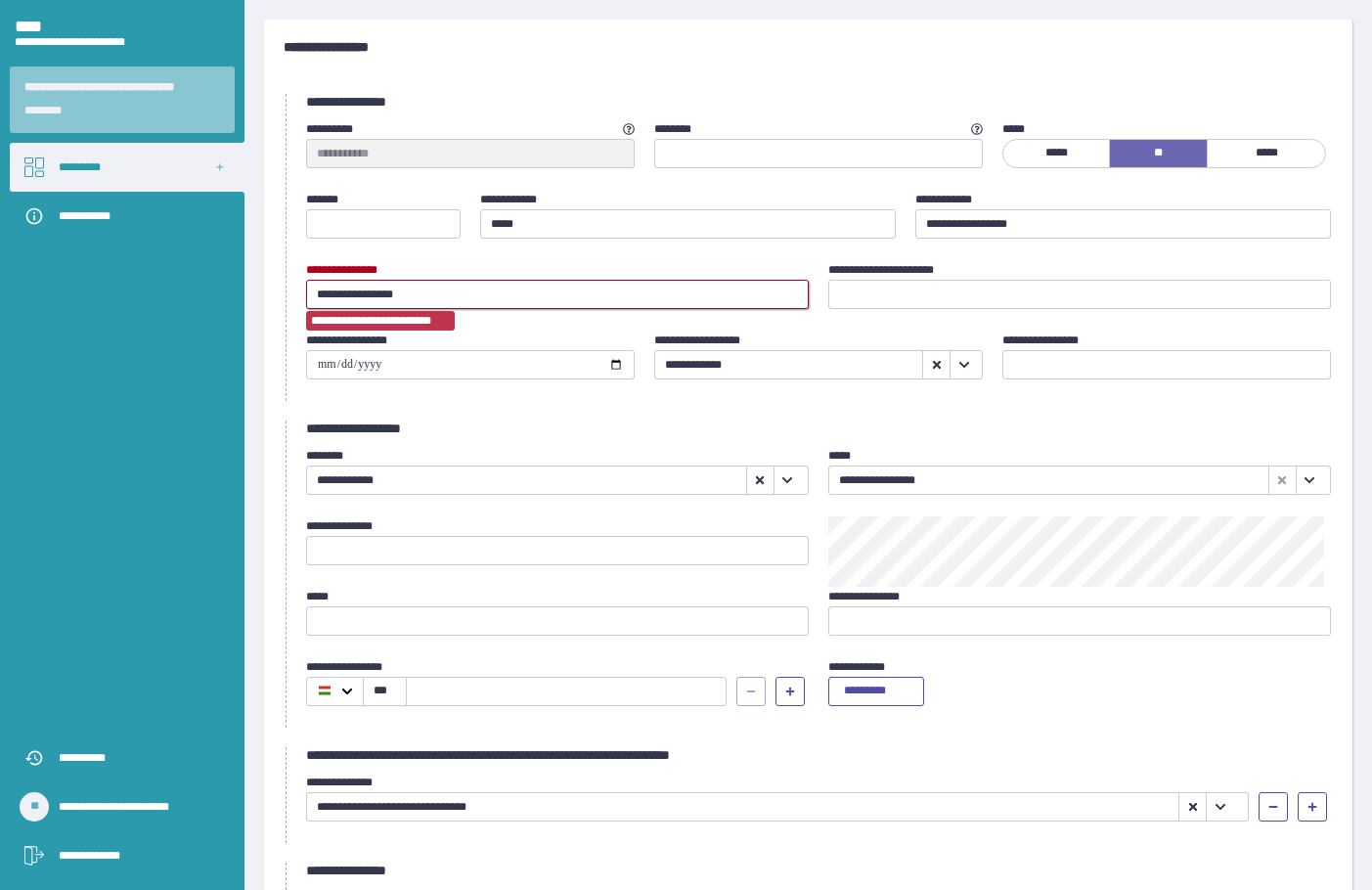 click on "[ADDRESS]" at bounding box center (557, 294) 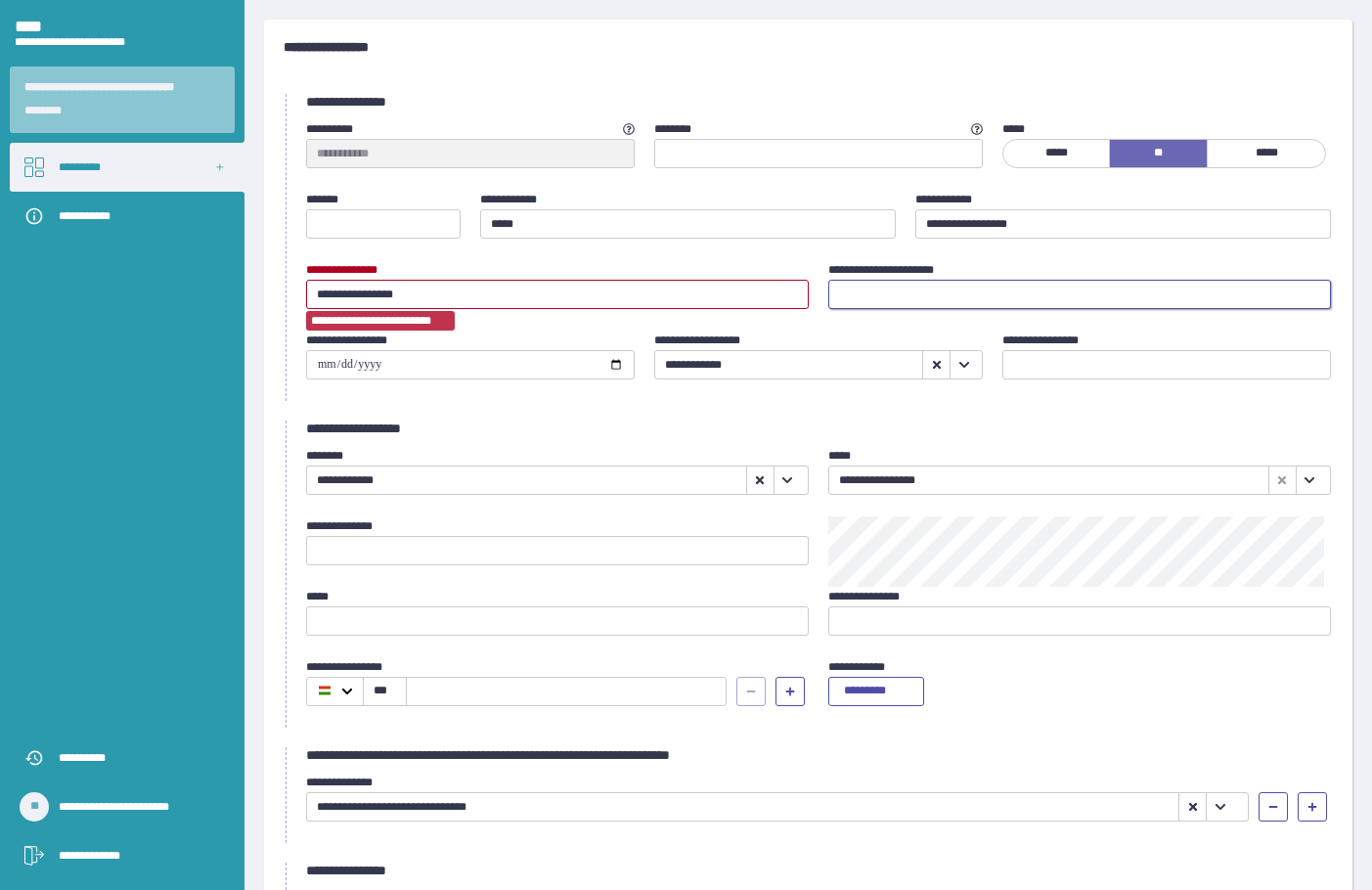 click at bounding box center (1080, 294) 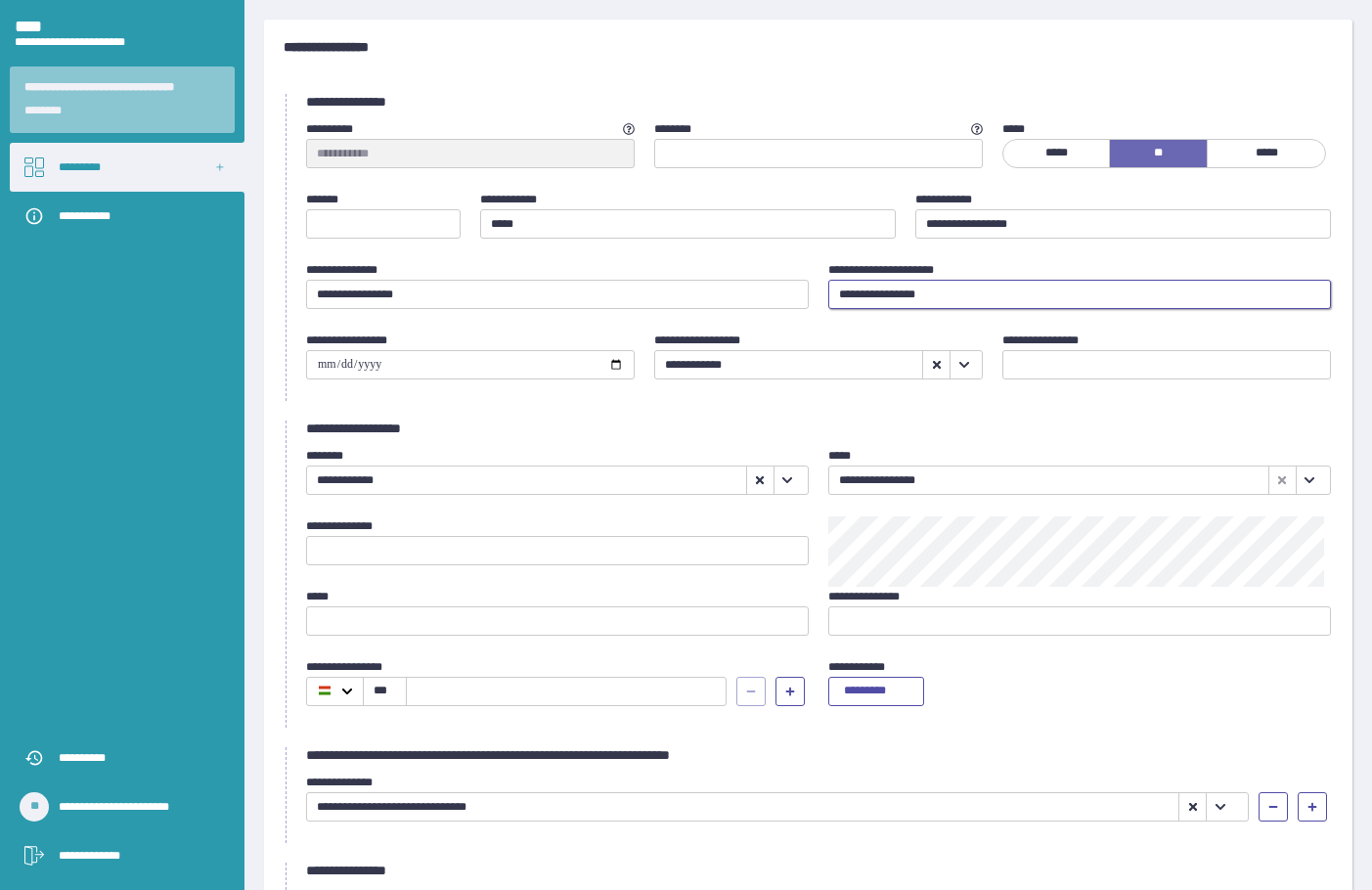 type on "[ADDRESS]" 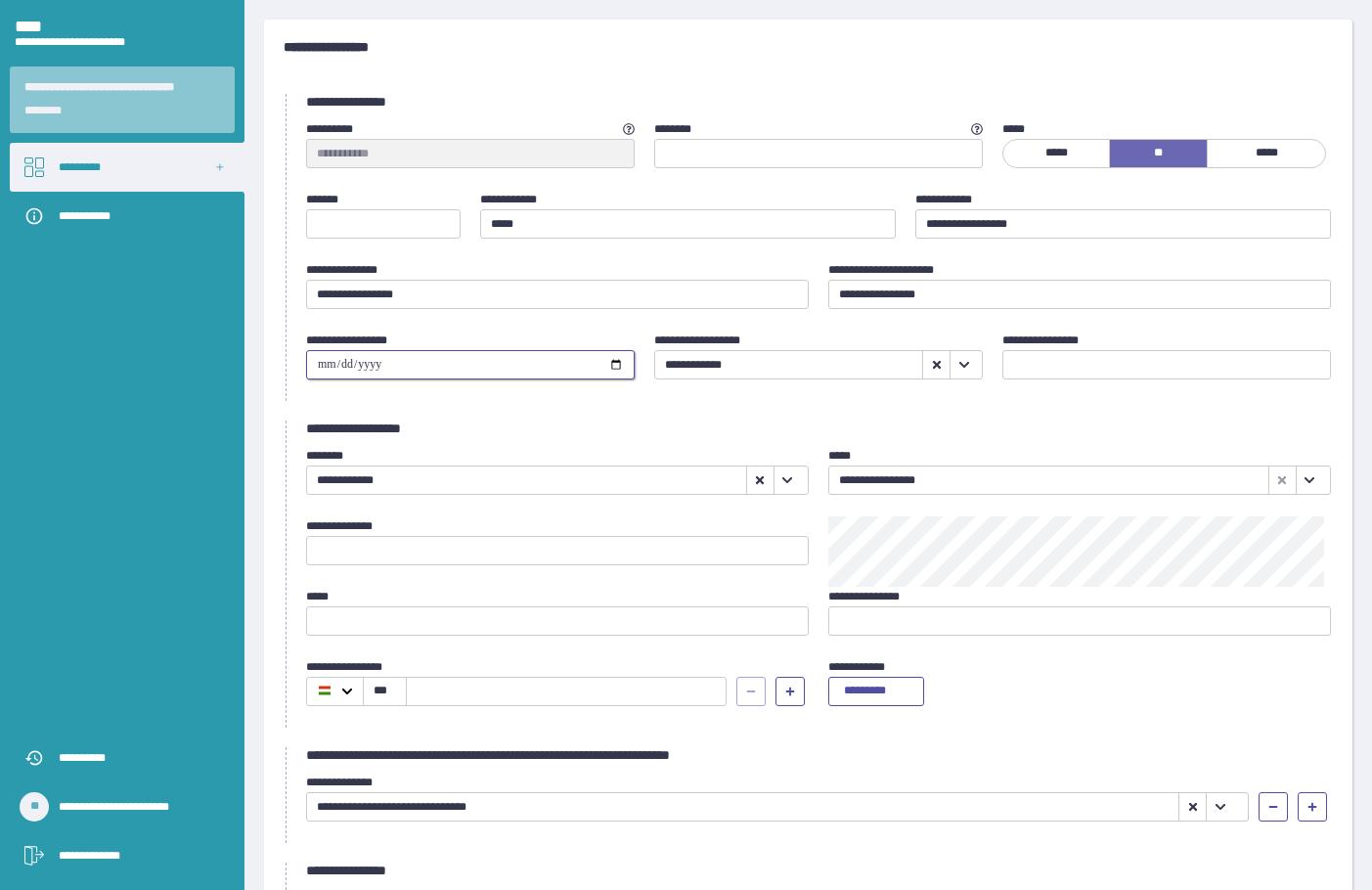 click at bounding box center [470, 365] 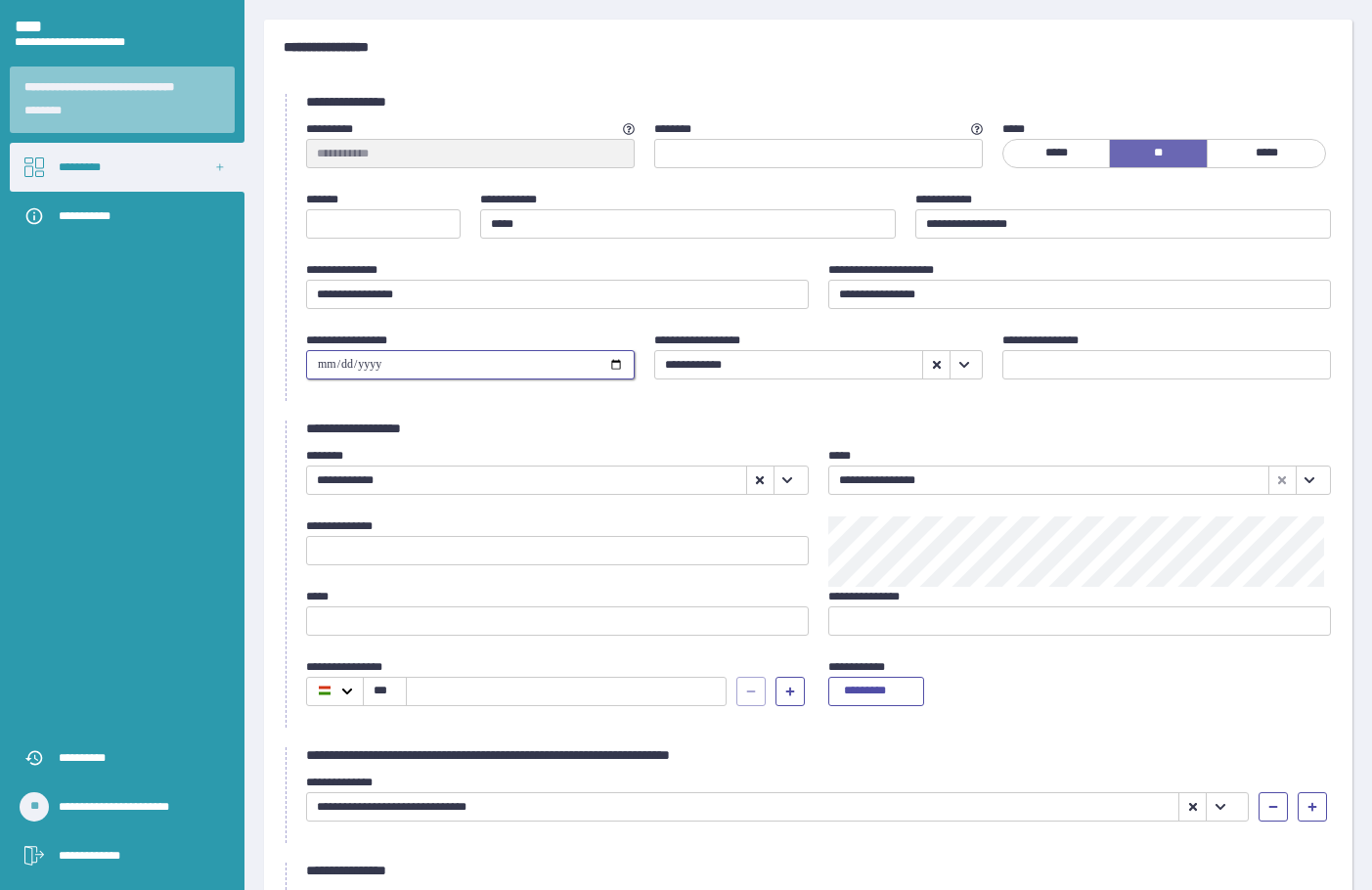 type on "[DRIVER'S LICENSE NUMBER]" 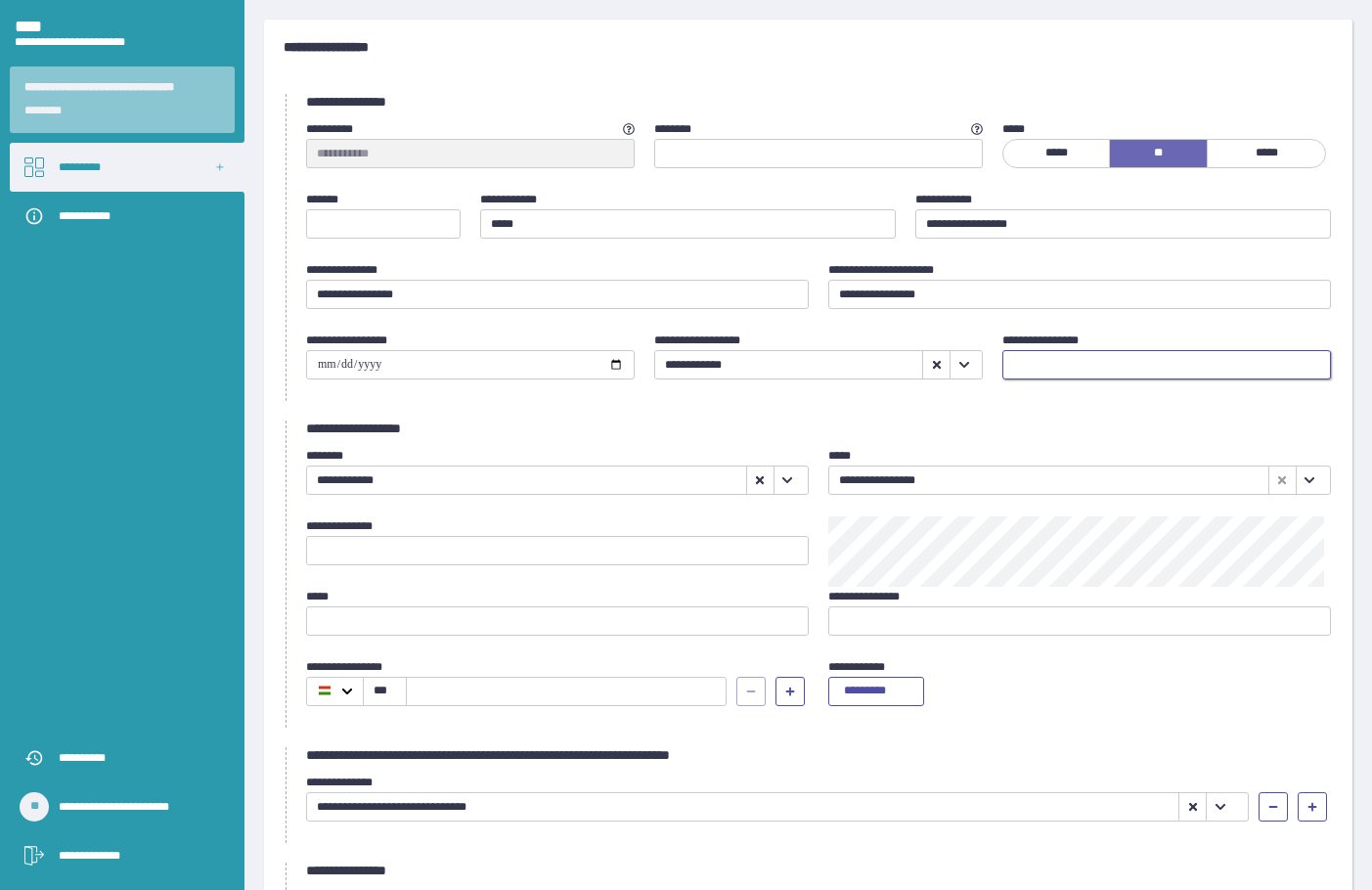 click at bounding box center [1167, 365] 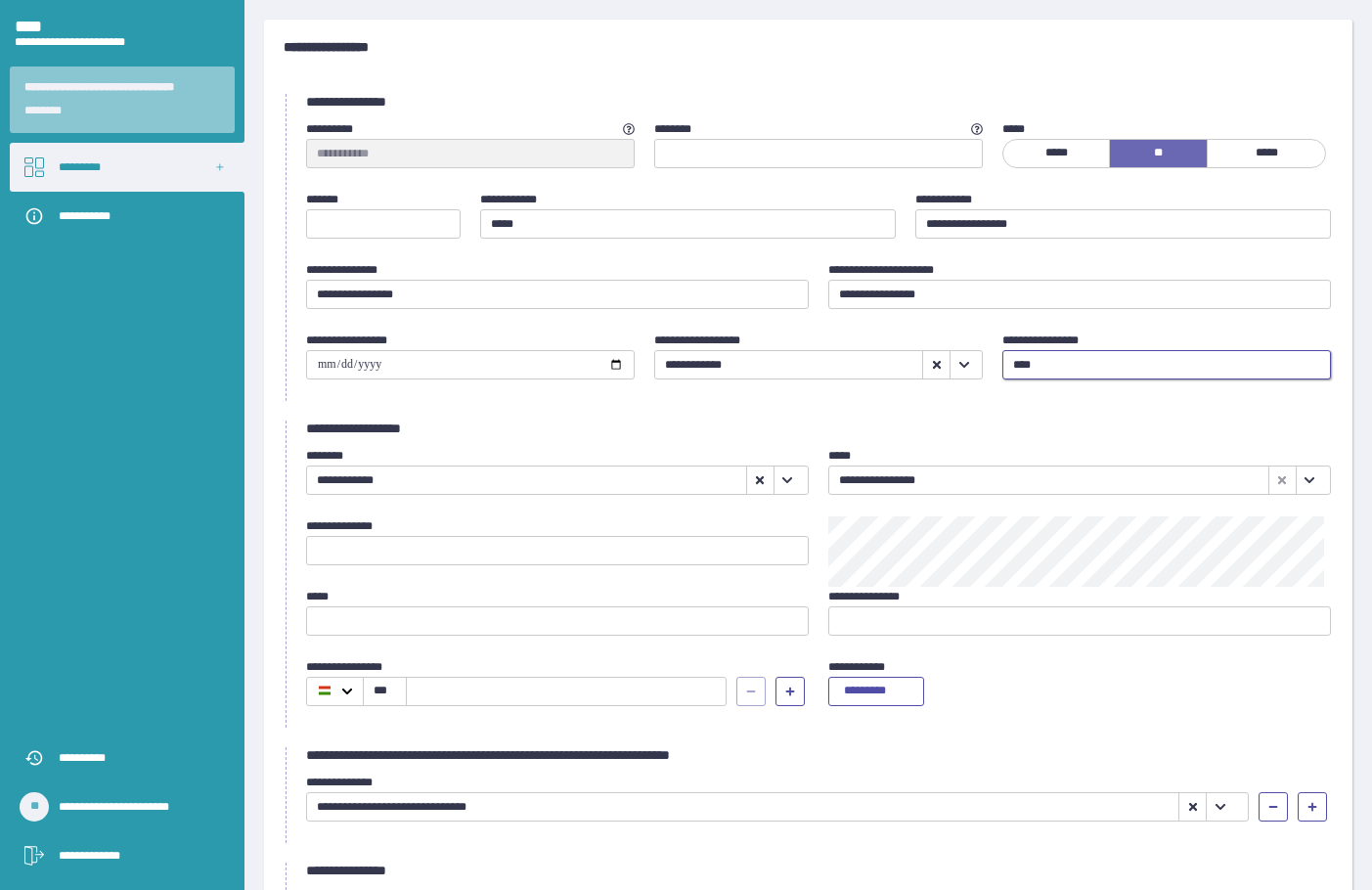 type on "[PHONE]" 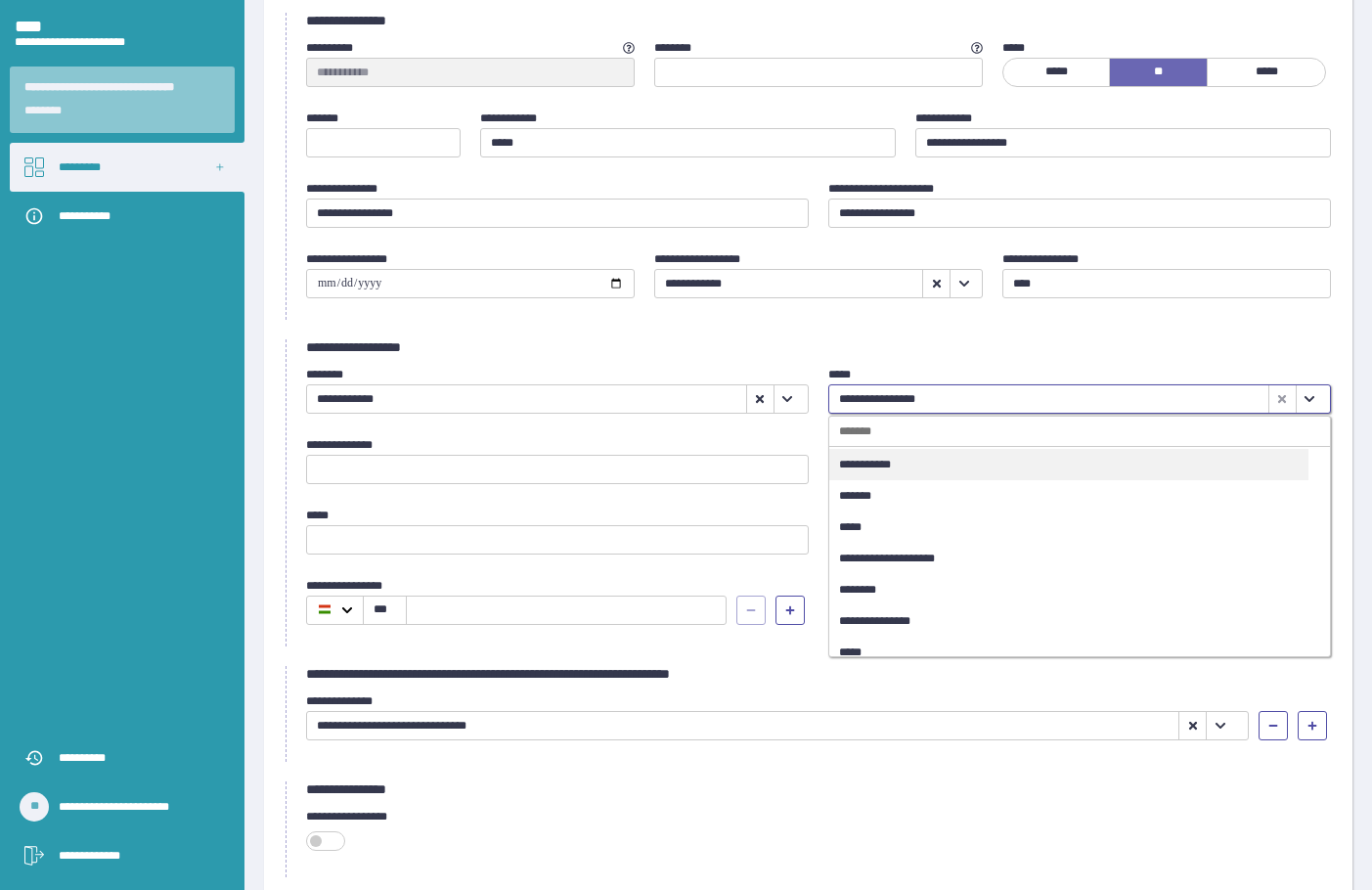 scroll, scrollTop: 176, scrollLeft: 0, axis: vertical 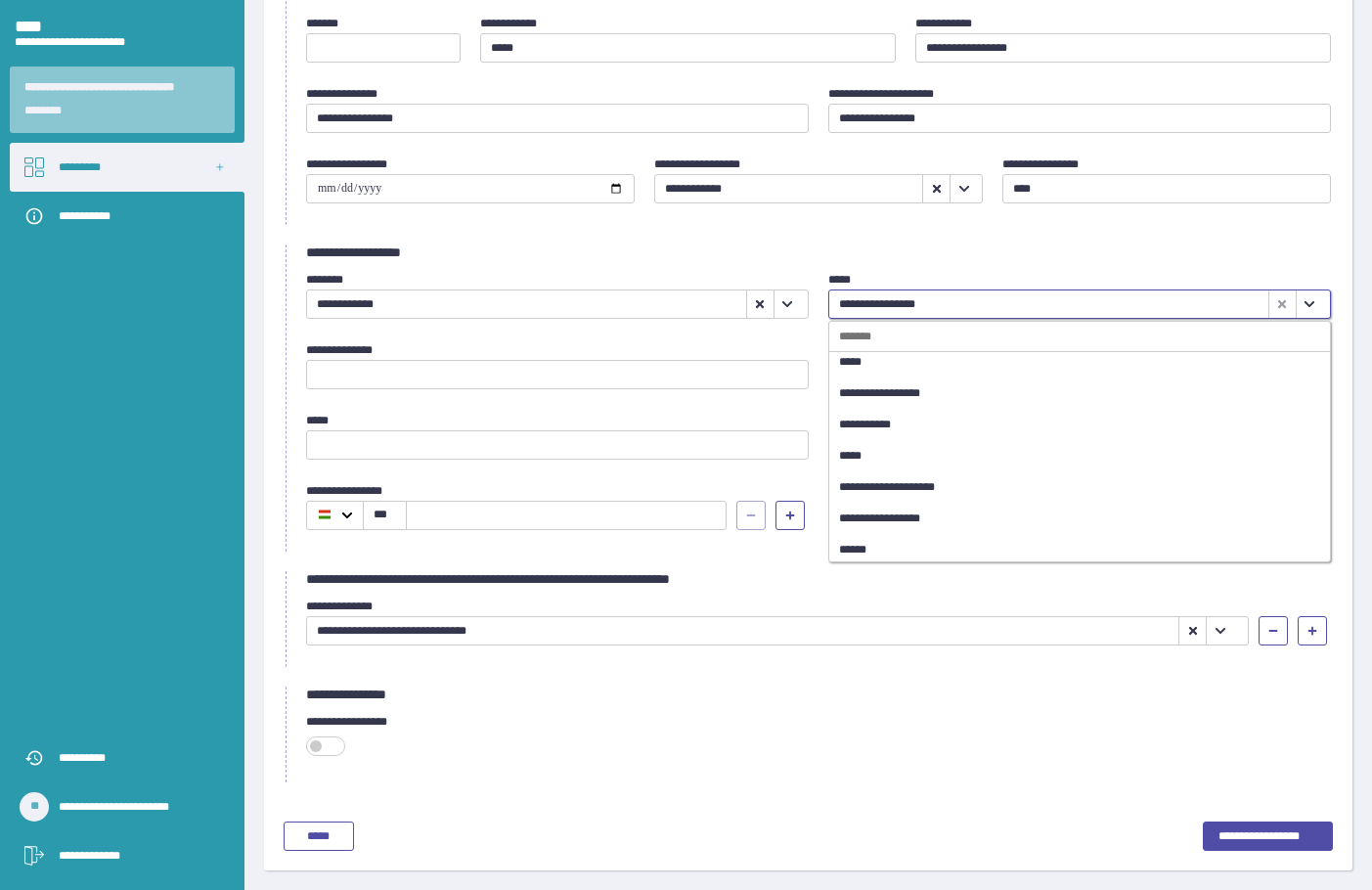 click on "[EMAIL]" at bounding box center [1069, 456] 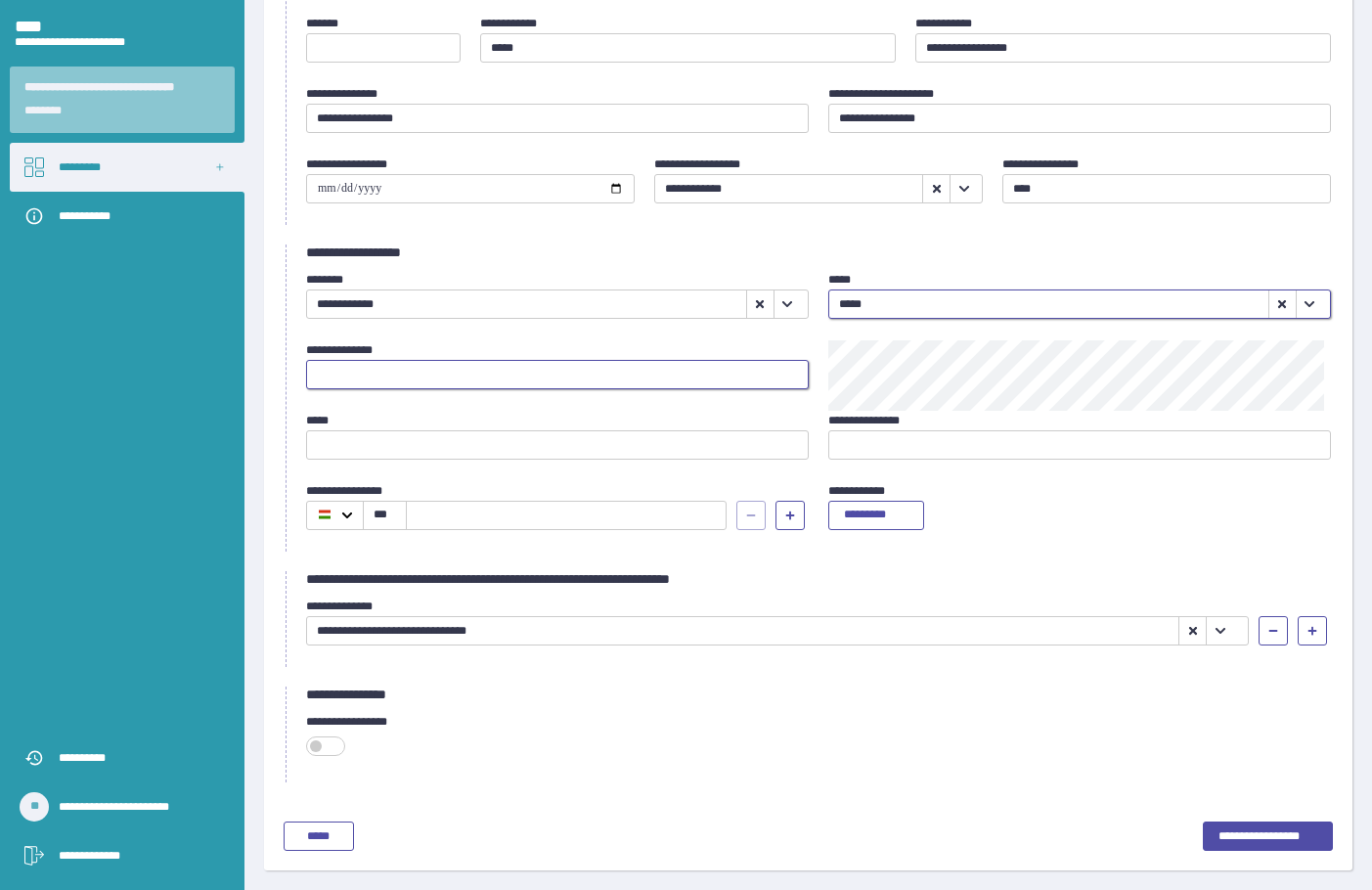 click at bounding box center (557, 375) 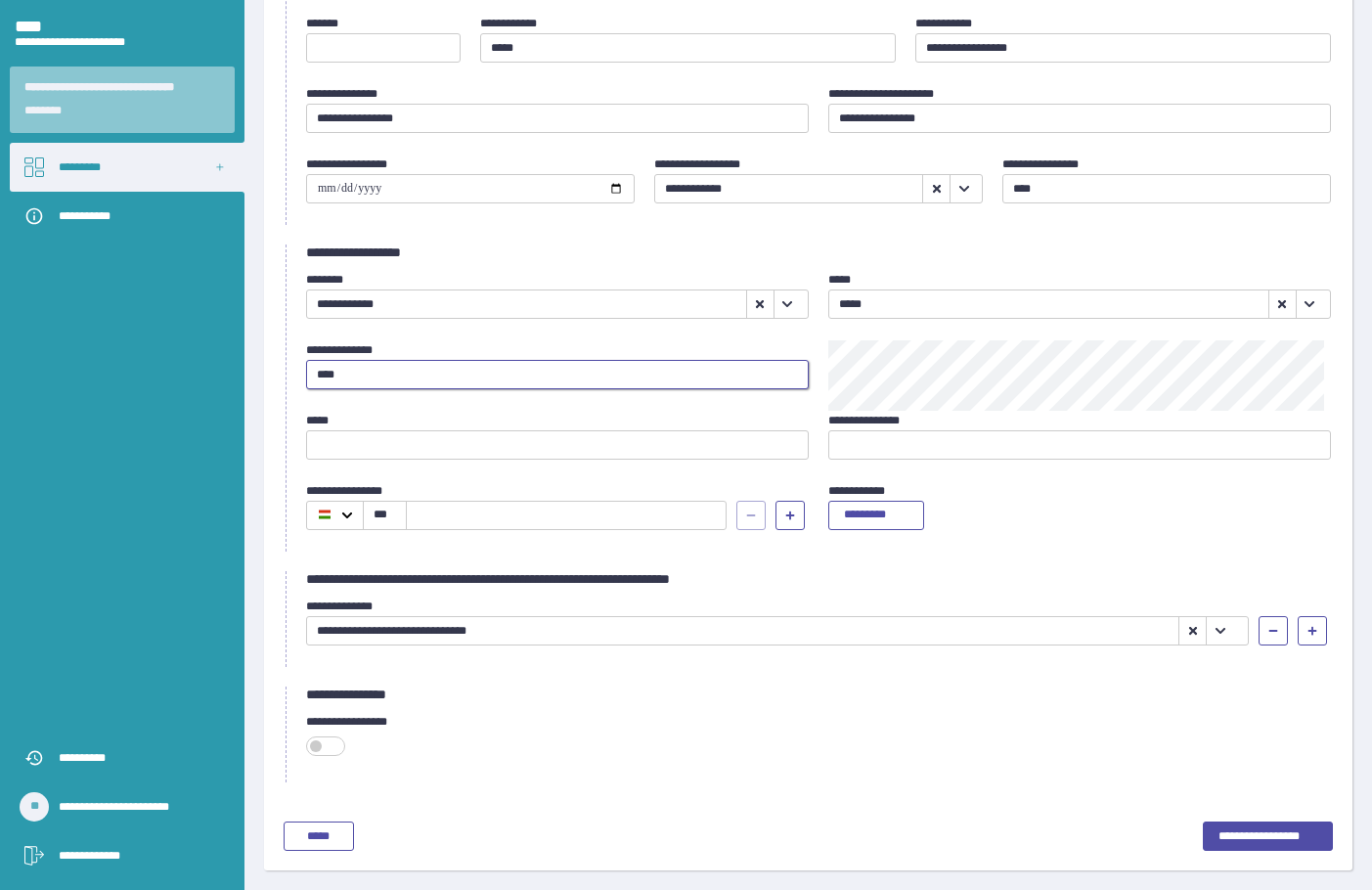 type on "[PHONE]" 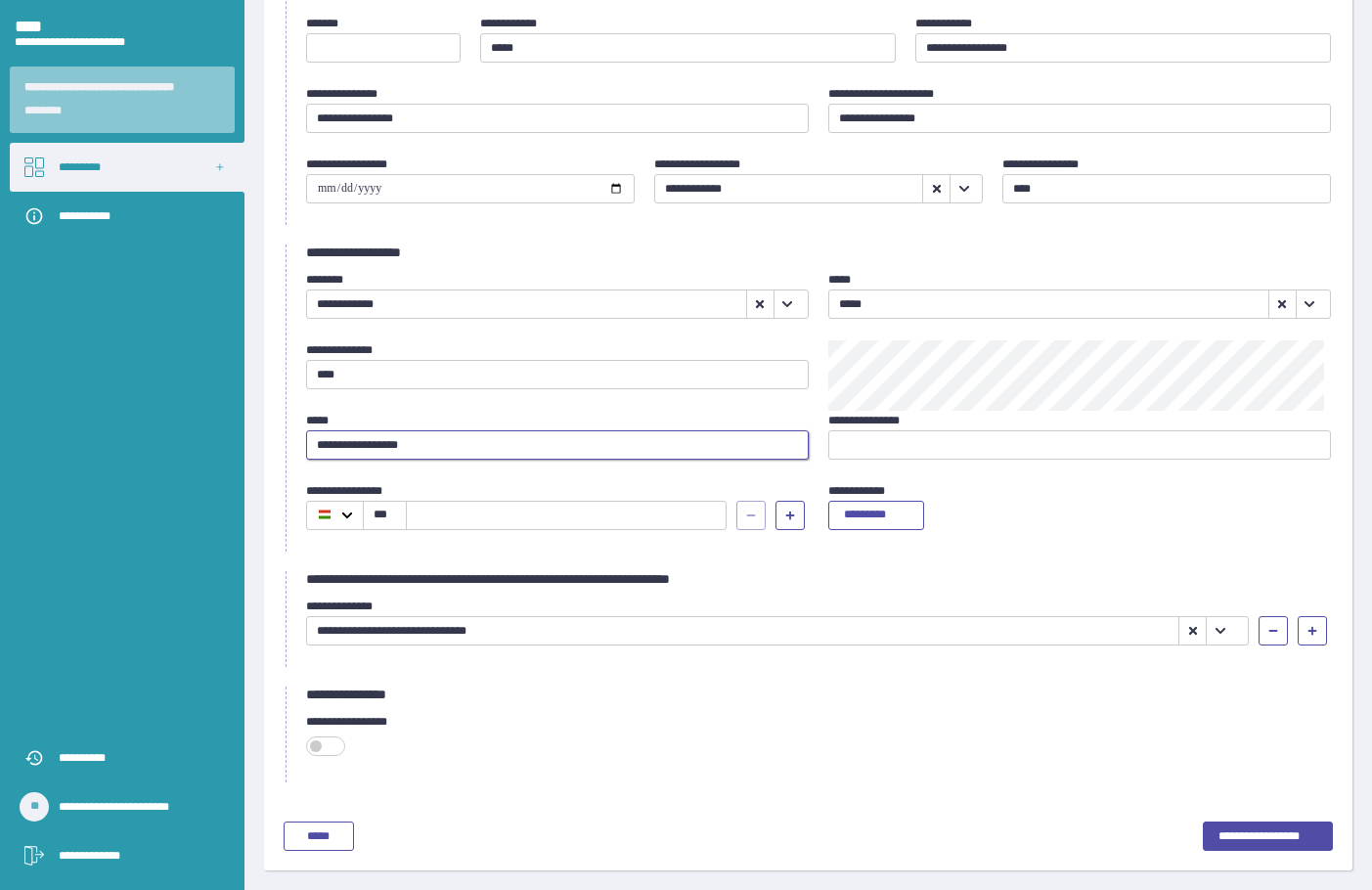 click on "[PASSPORT NUMBER]" at bounding box center (557, 445) 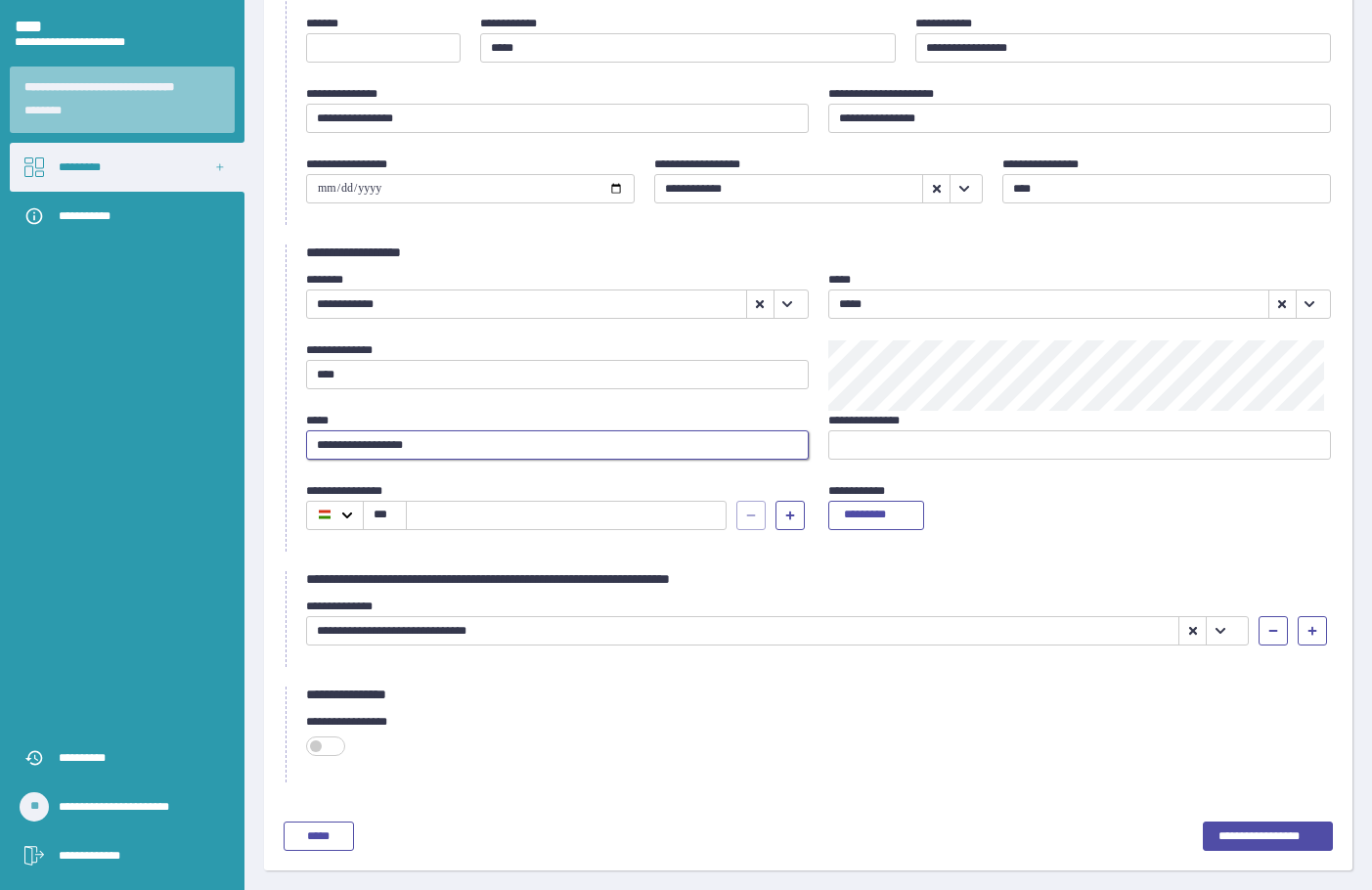 type on "[NUMBER] [STREET], [CITY], [STATE]" 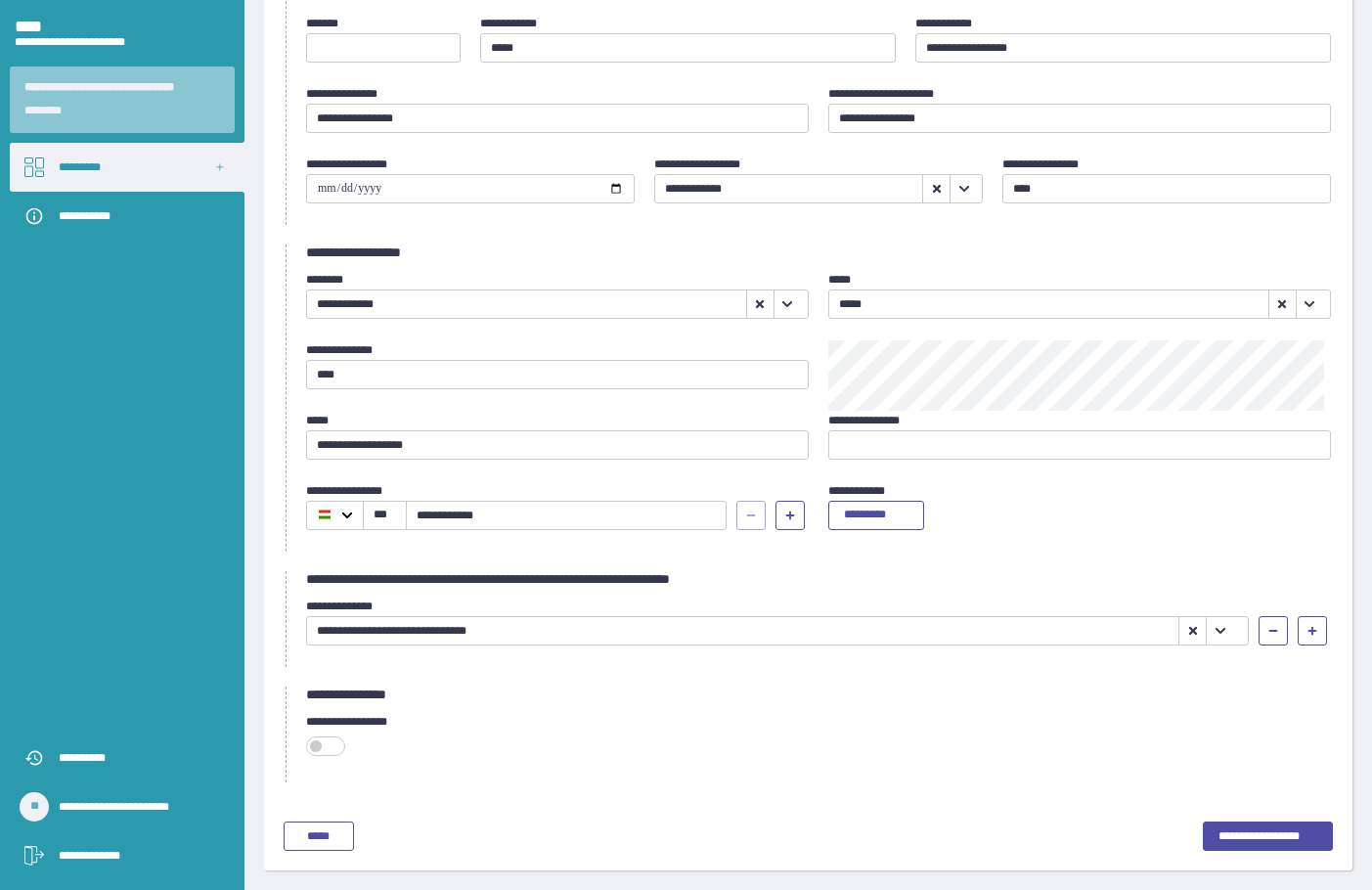 click on "[FIRST] [LAST]" at bounding box center (557, 119) 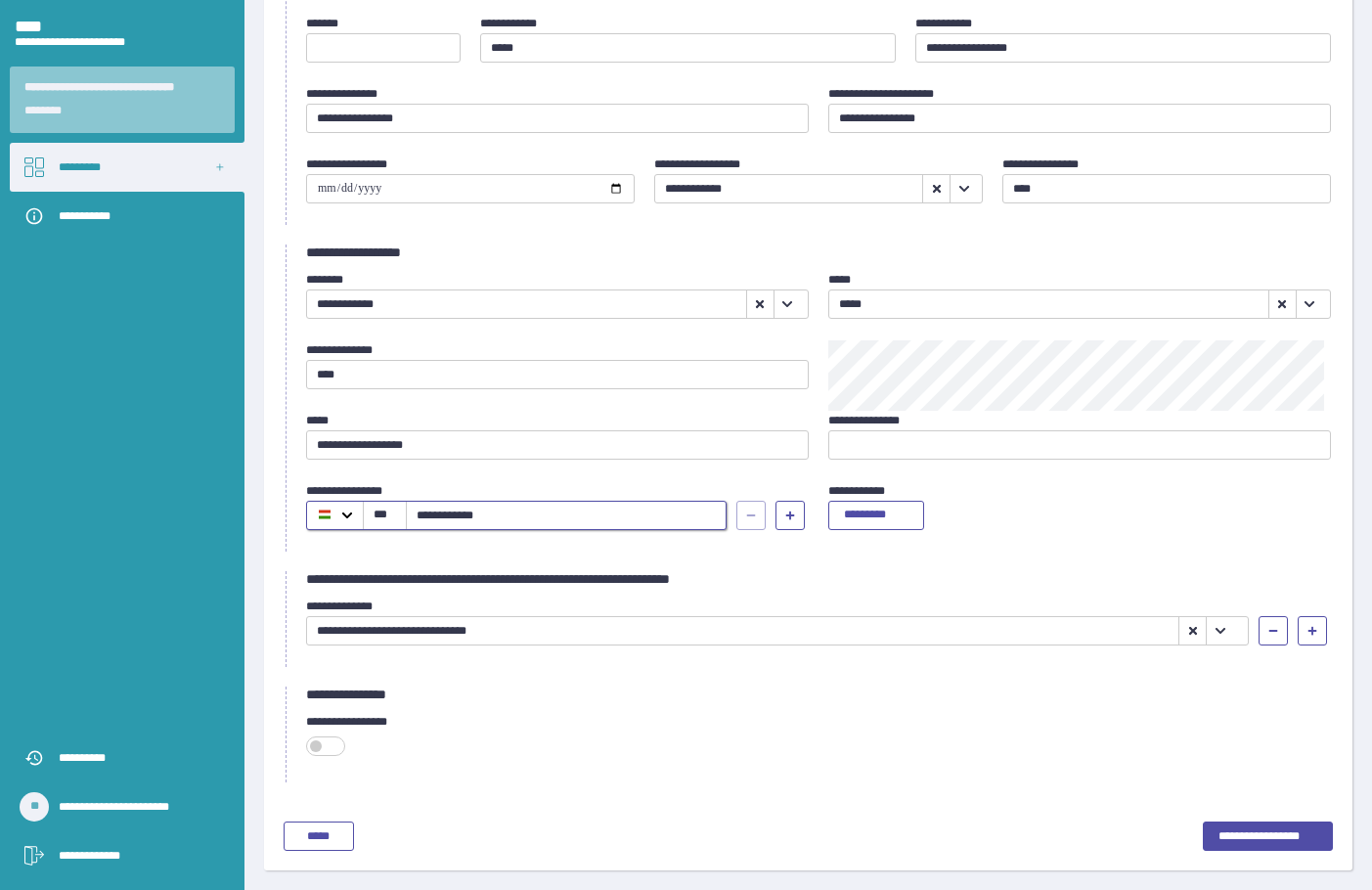 click on "[COORDINATES]" at bounding box center [566, 515] 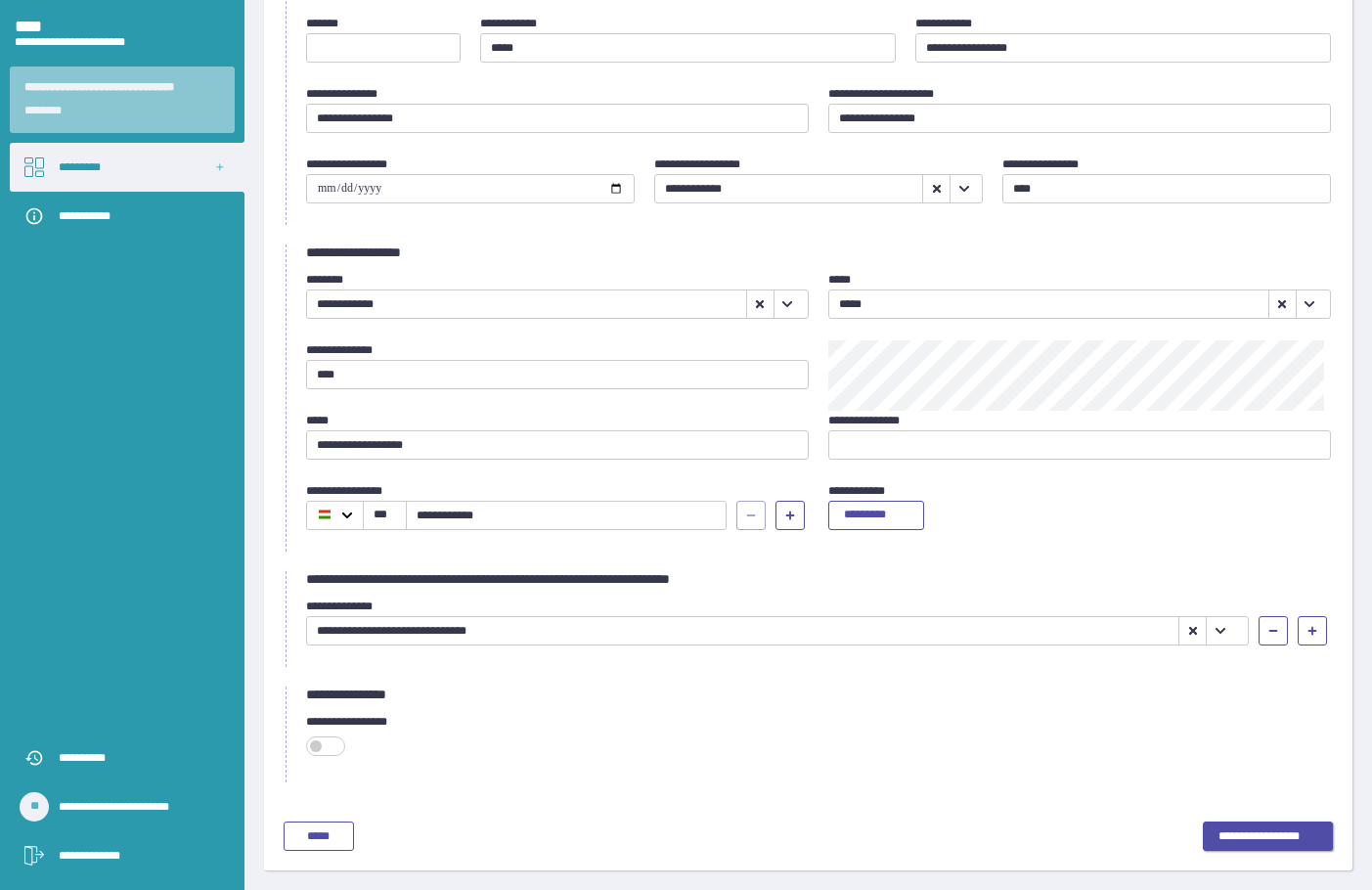 click on "[PASSPORT NUMBER]" at bounding box center (1267, 837) 